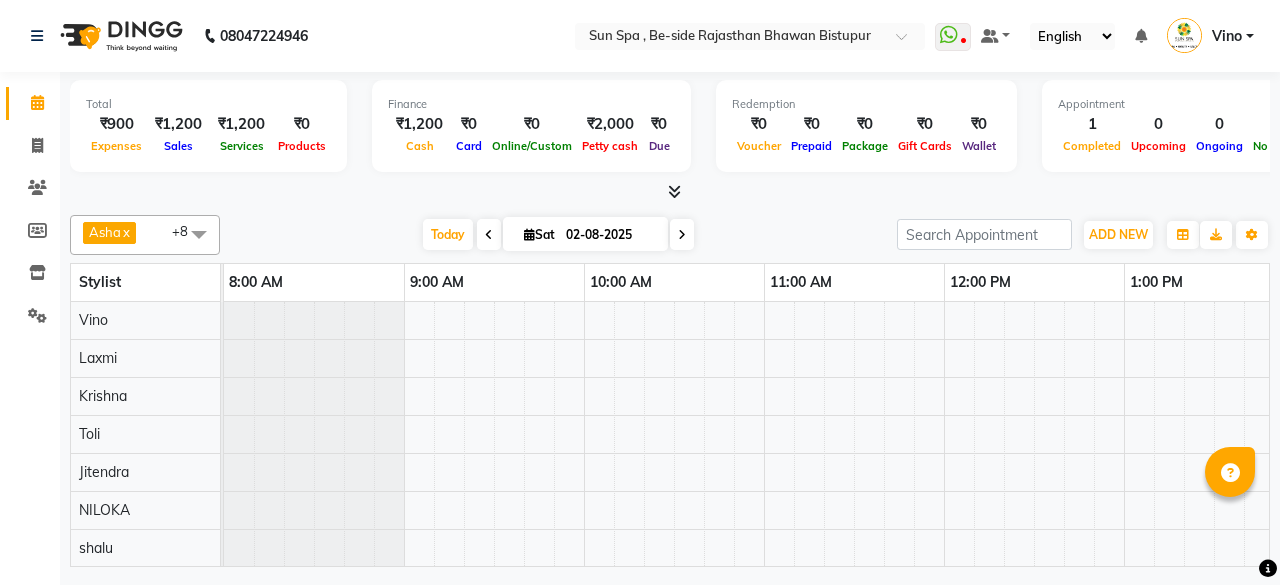 scroll, scrollTop: 0, scrollLeft: 0, axis: both 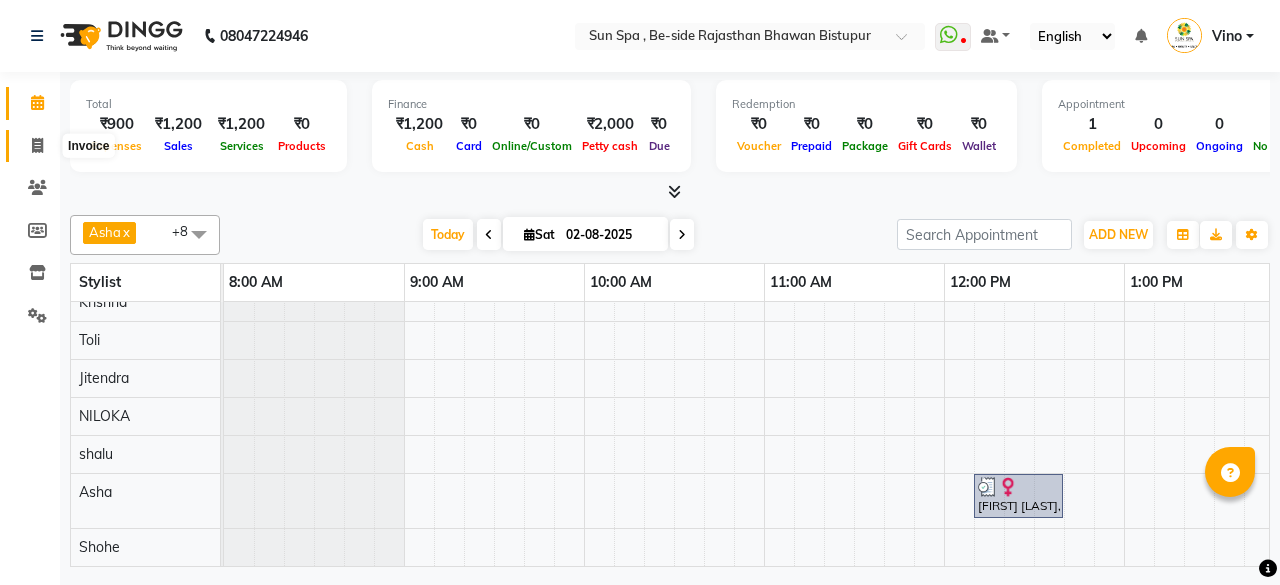 click 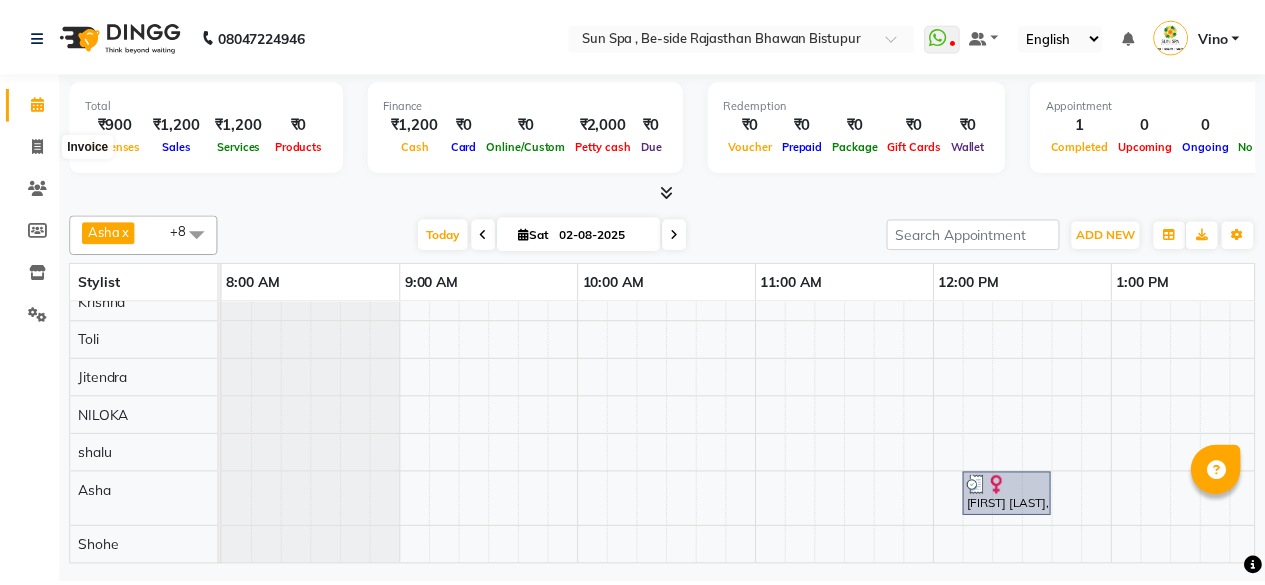 select on "service" 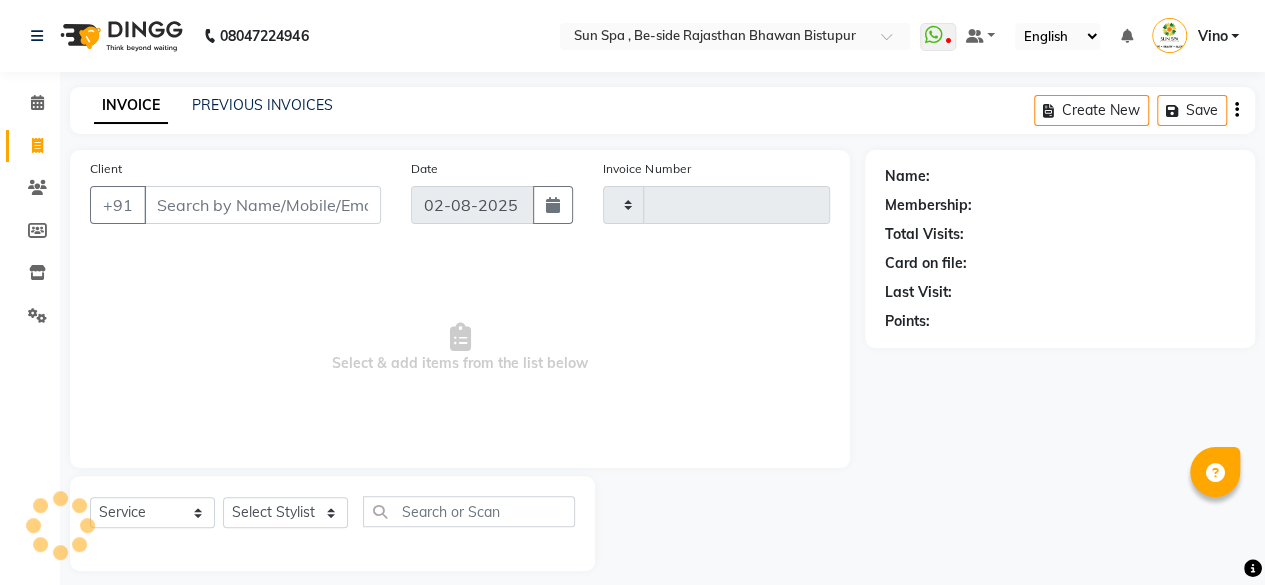 type on "0923" 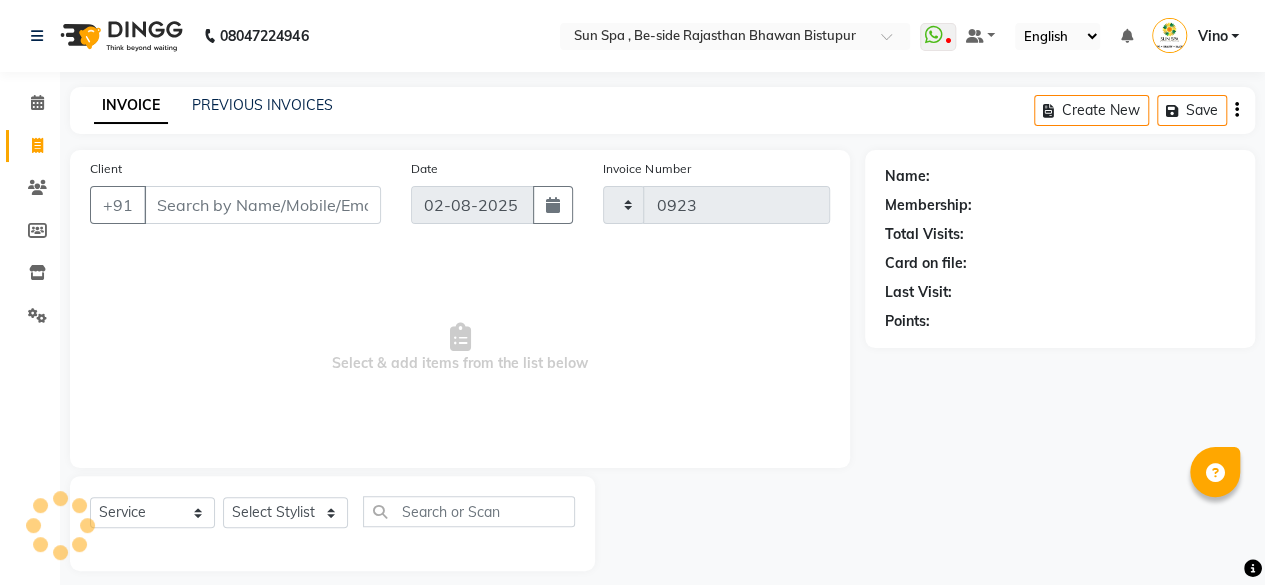 select on "5782" 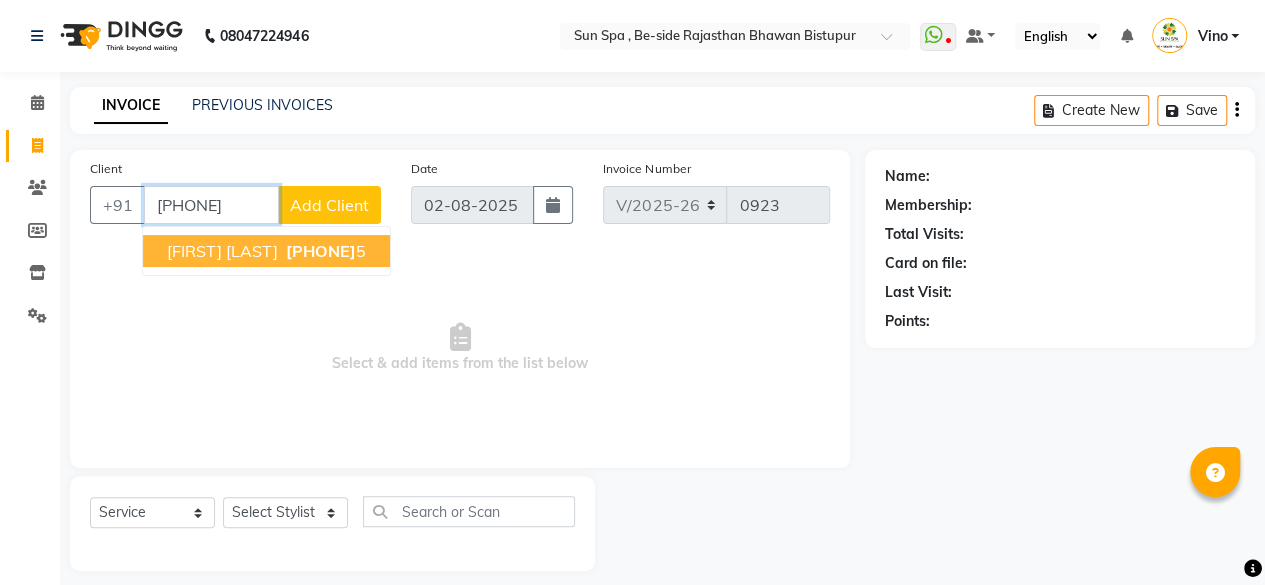 type on "[PHONE]" 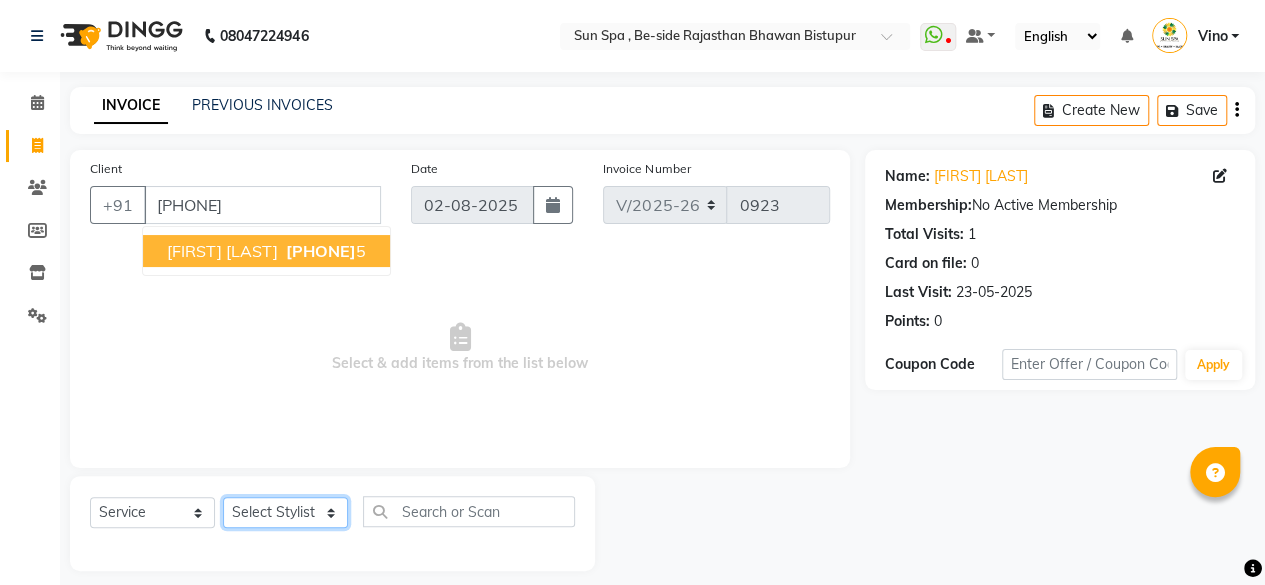 click on "Select Stylist [FIRST] [LAST] [LAST] [LAST] tattoo [LAST] [LAST] [LAST] [LAST] [LAST] [LAST] [LAST] [LAST]" 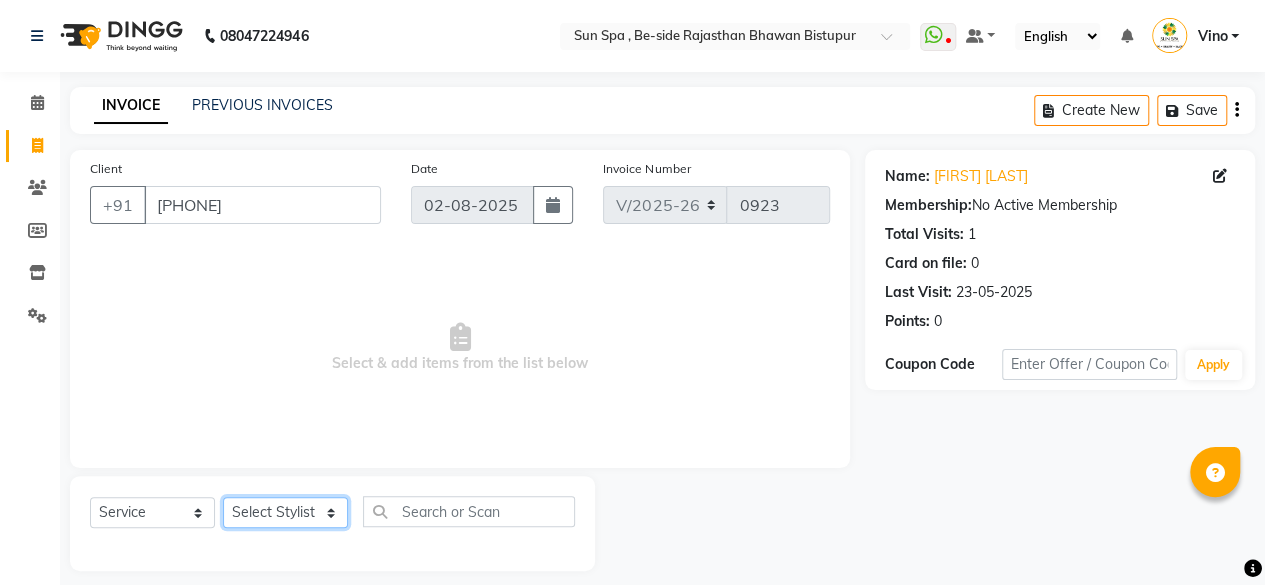 select on "67790" 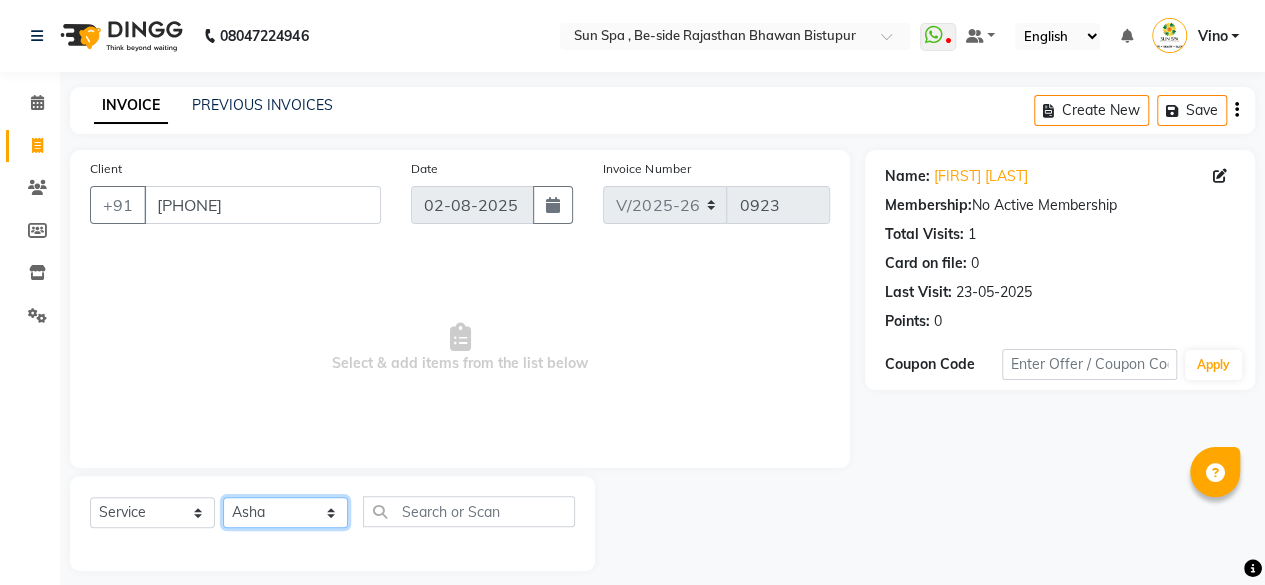 click on "Select Stylist [FIRST] [LAST] [LAST] [LAST] tattoo [LAST] [LAST] [LAST] [LAST] [LAST] [LAST] [LAST] [LAST]" 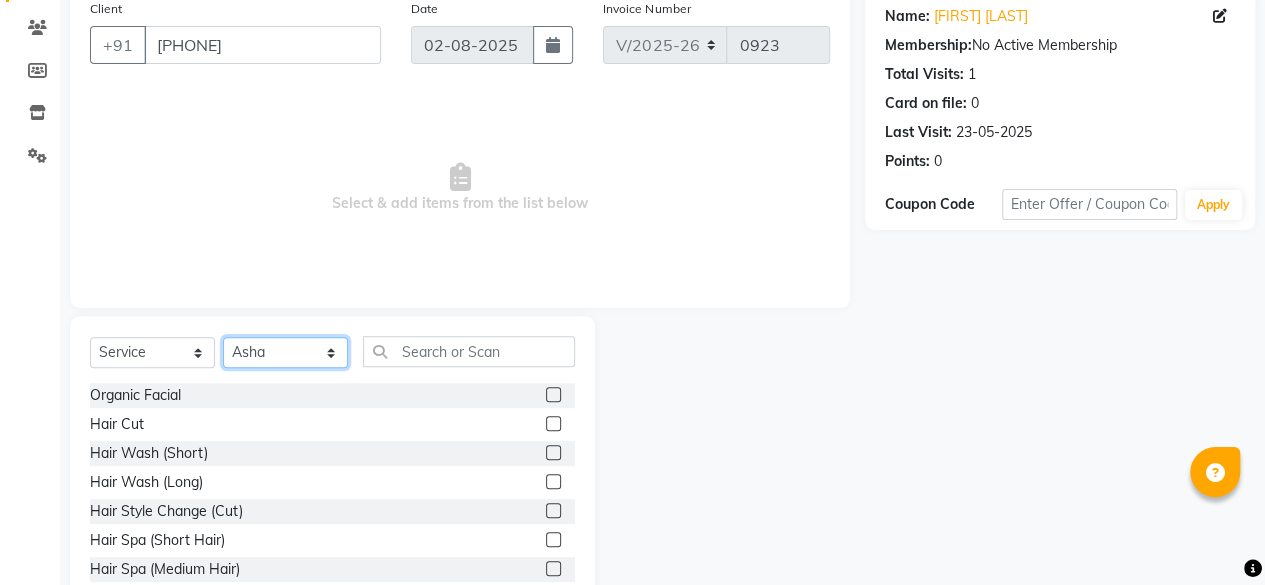 scroll, scrollTop: 215, scrollLeft: 0, axis: vertical 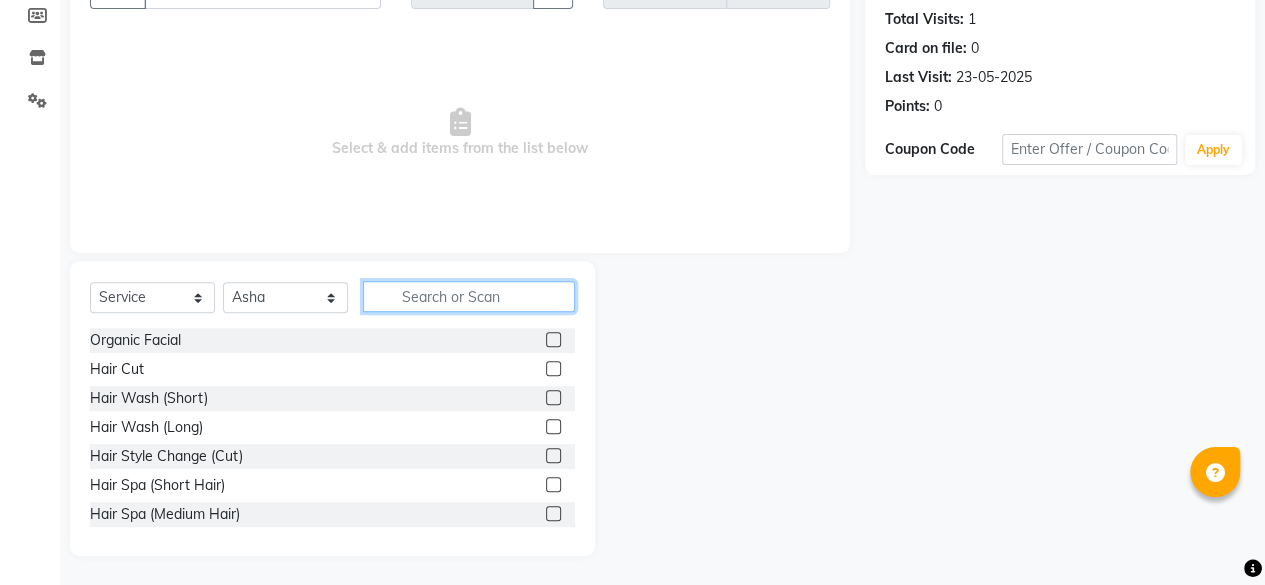 click 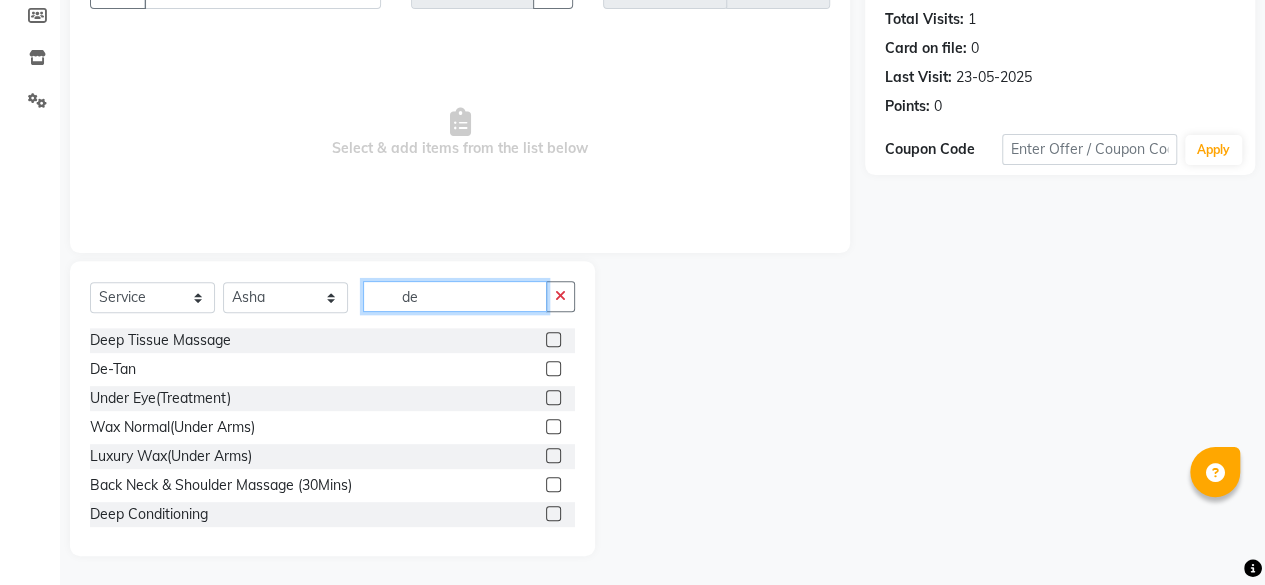 type on "de" 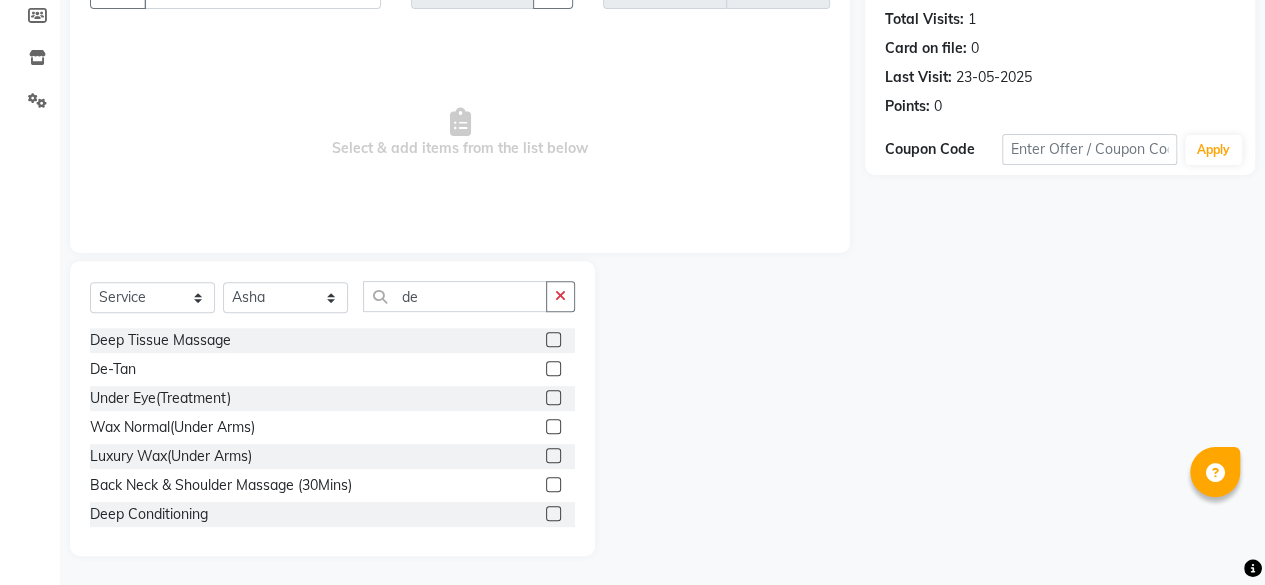 click 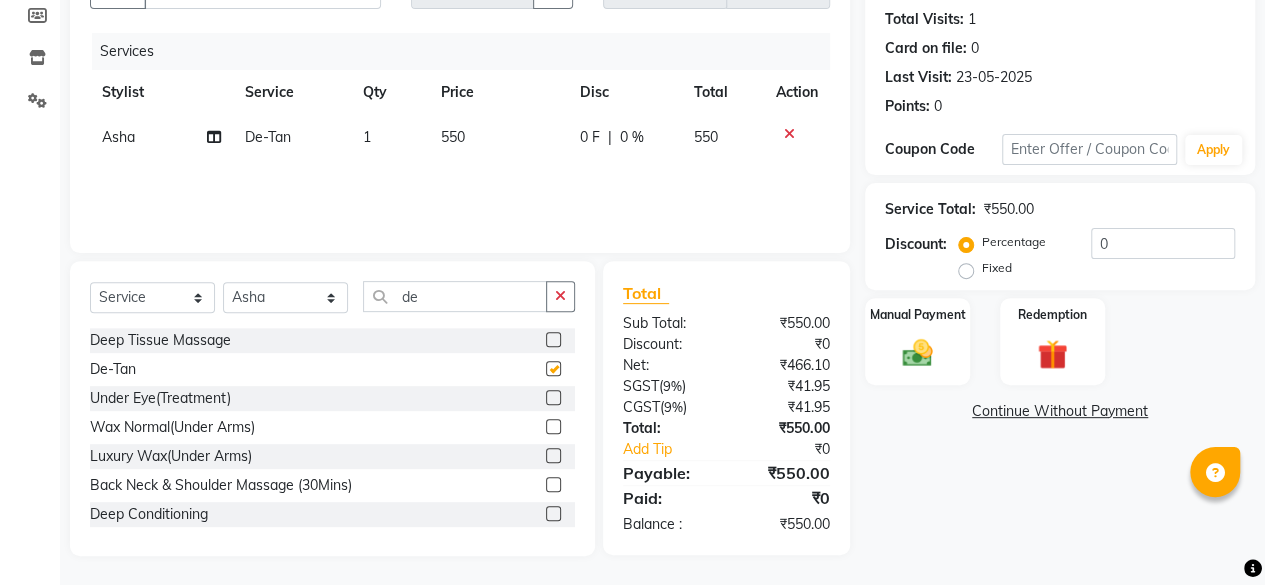 checkbox on "false" 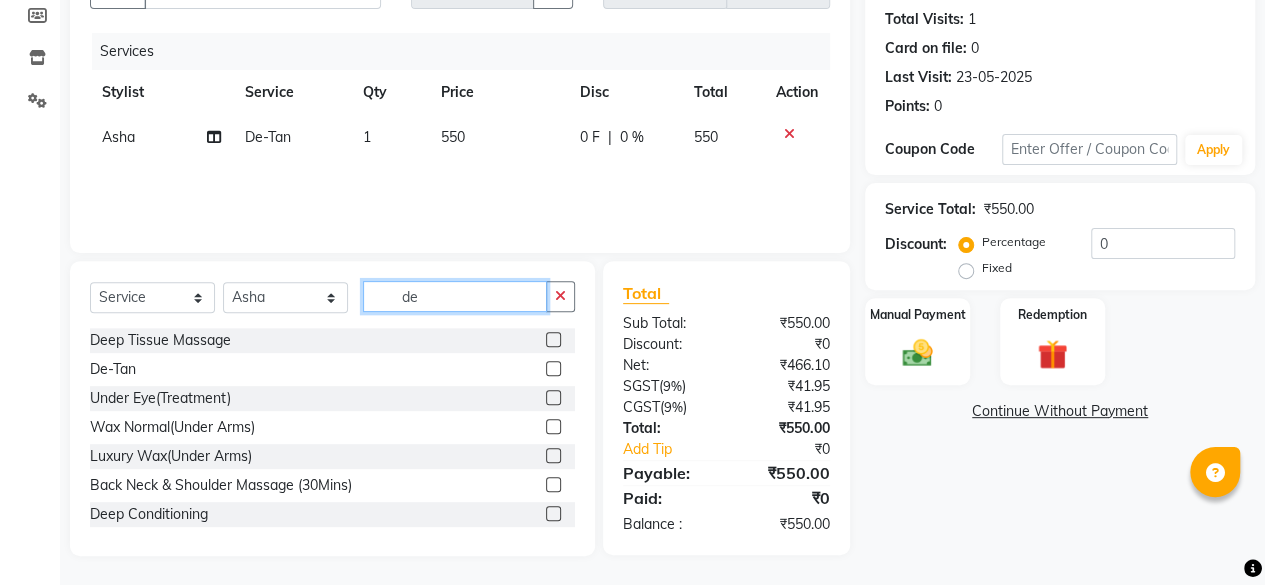 click on "de" 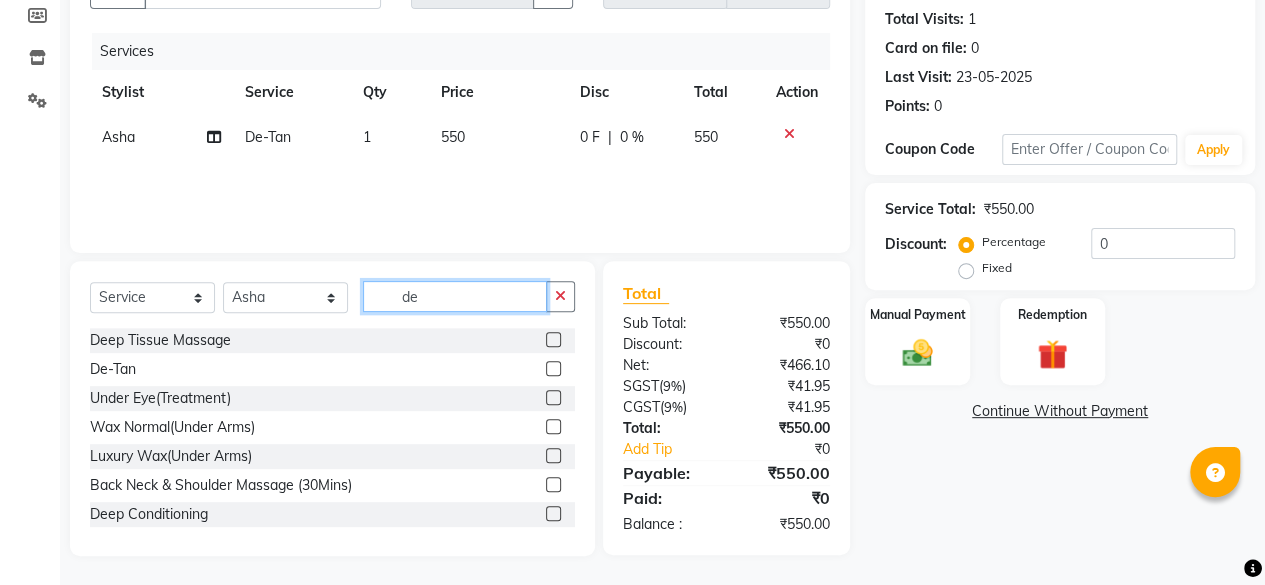 type on "d" 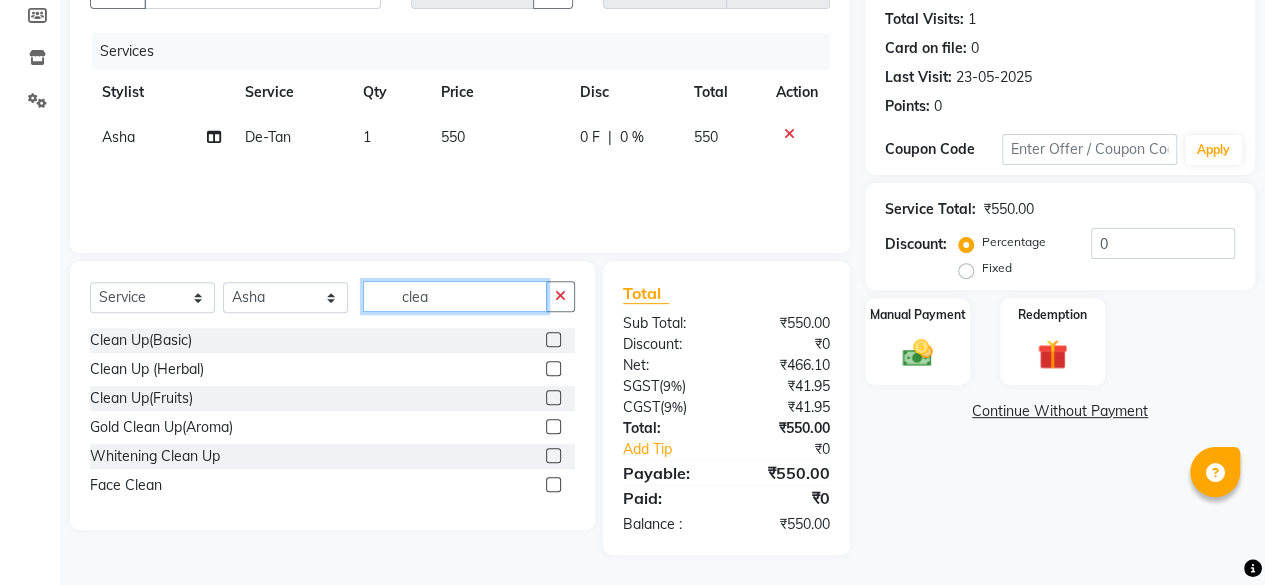 scroll, scrollTop: 213, scrollLeft: 0, axis: vertical 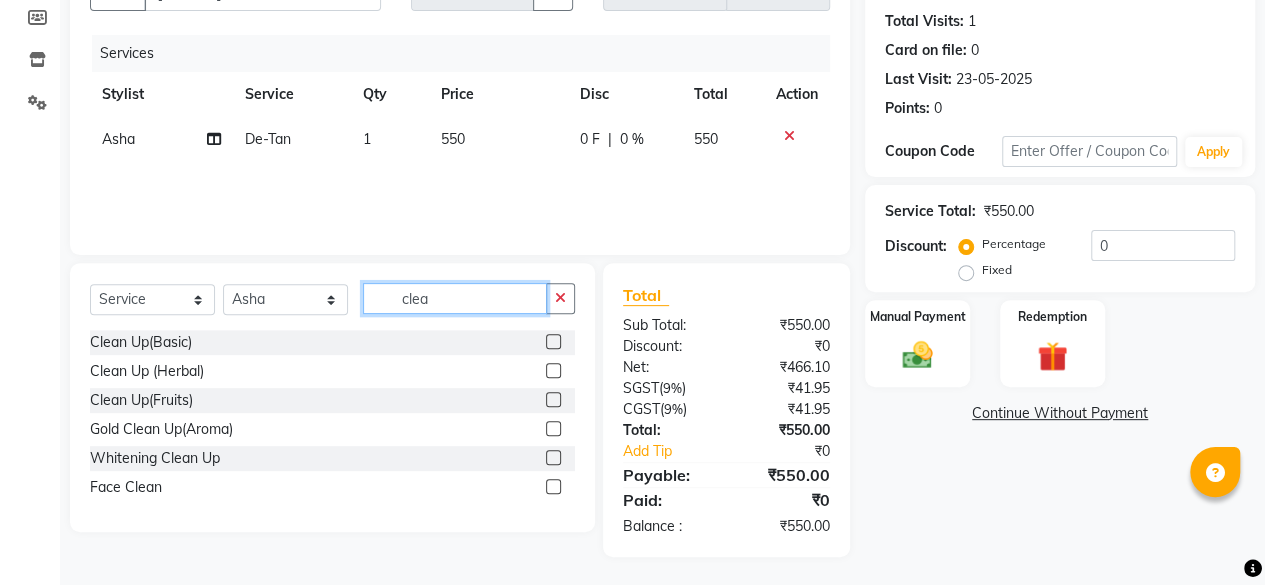 type on "clea" 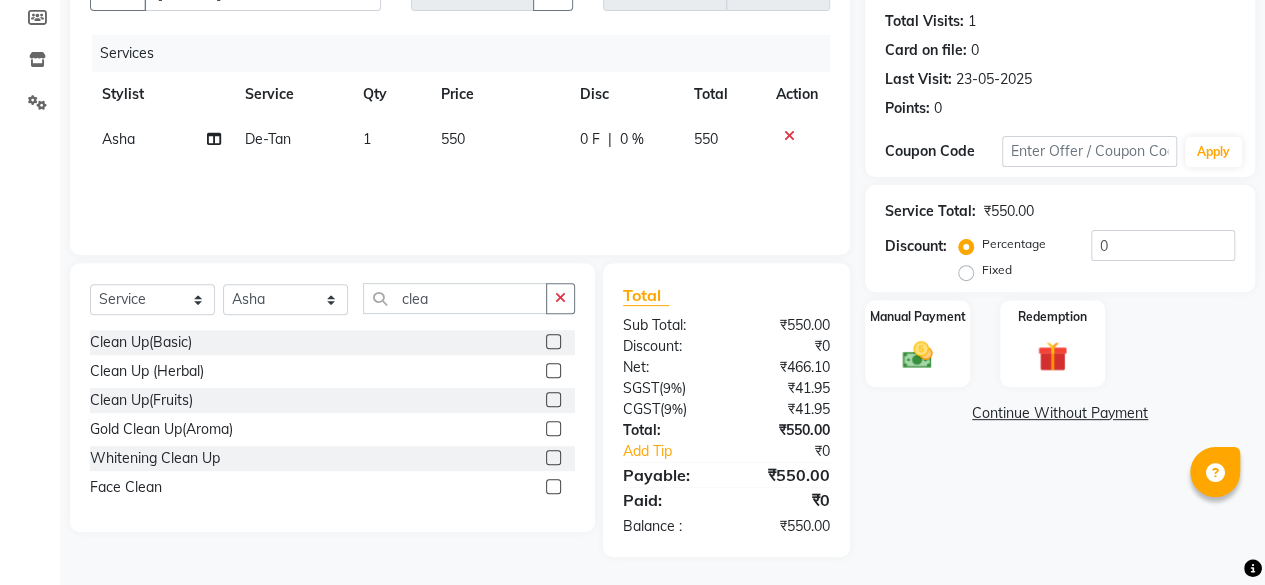 click 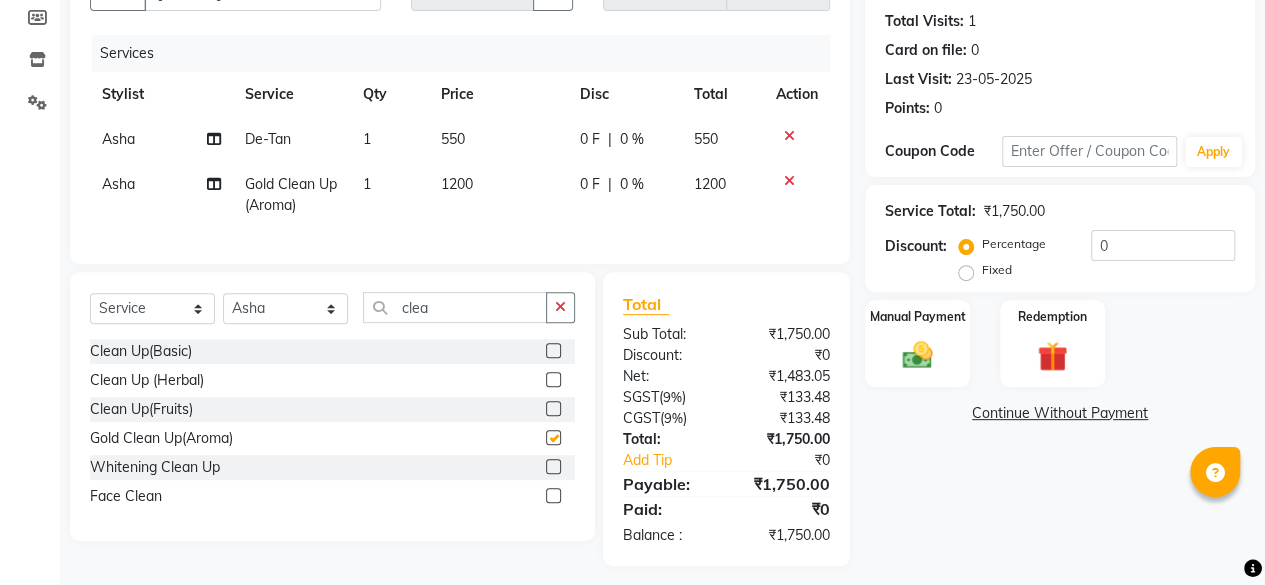 checkbox on "false" 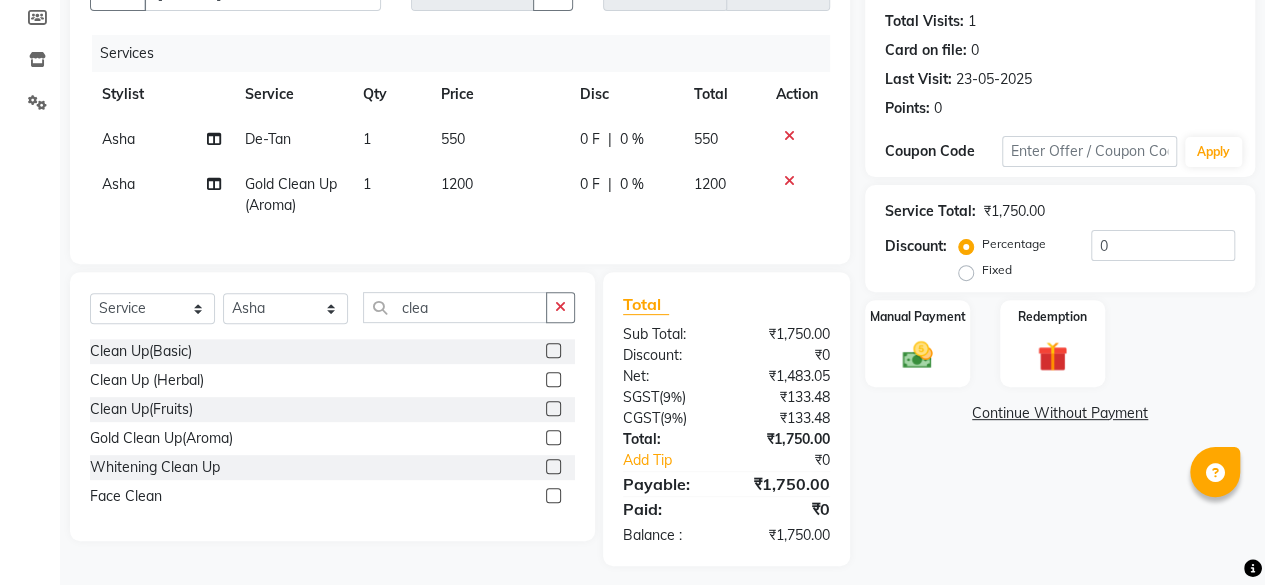 click on "1200" 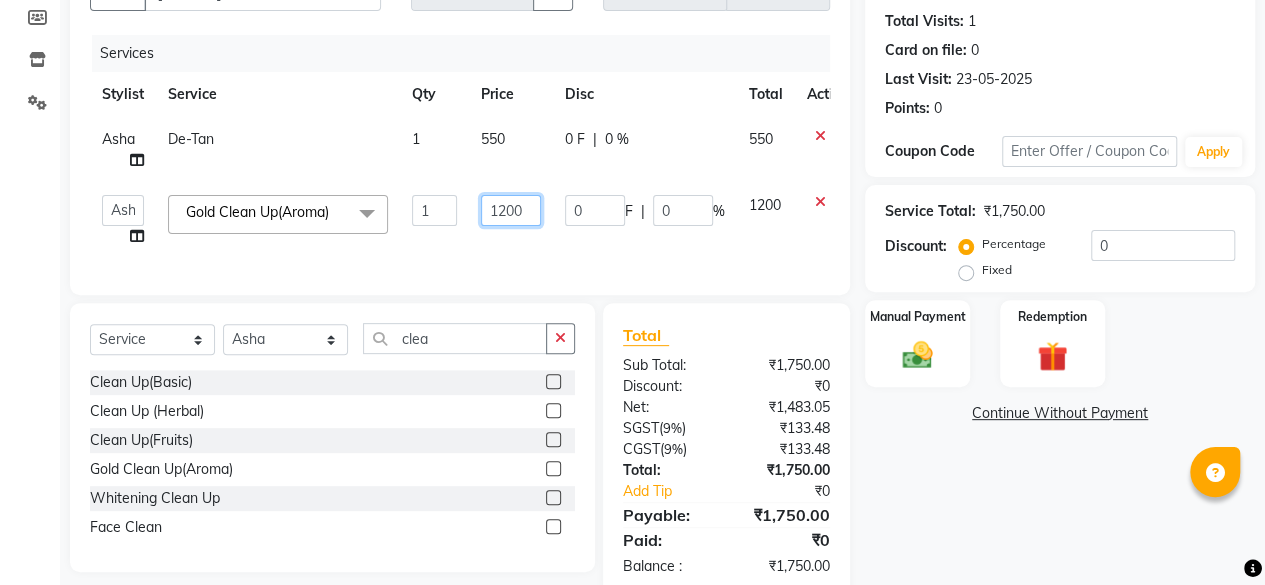 click on "1200" 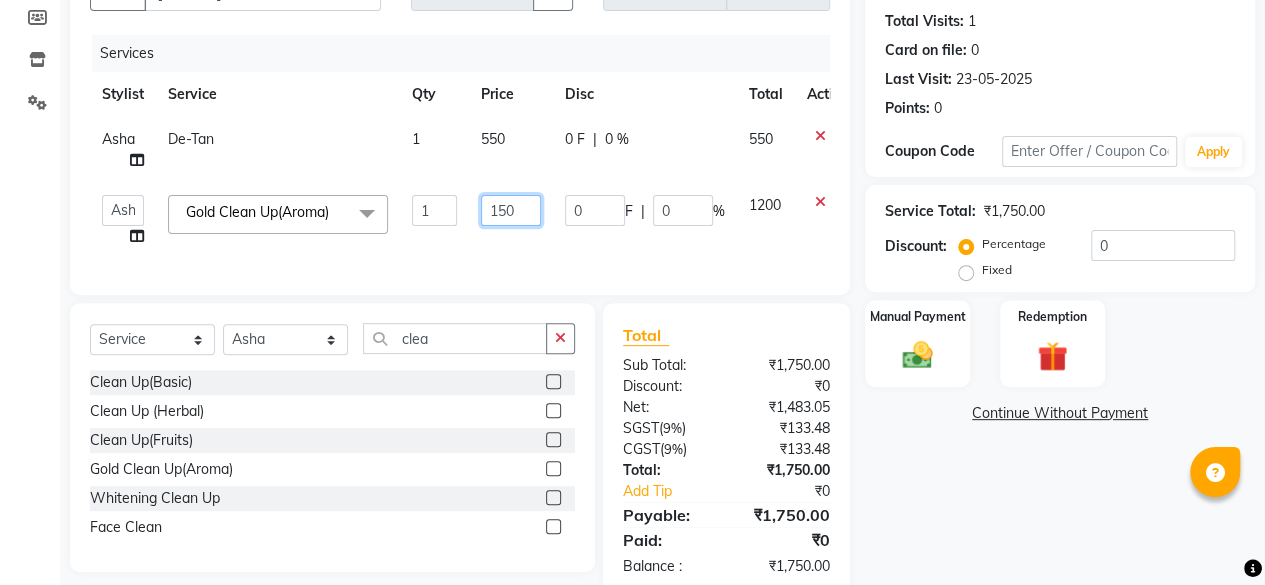 type on "1500" 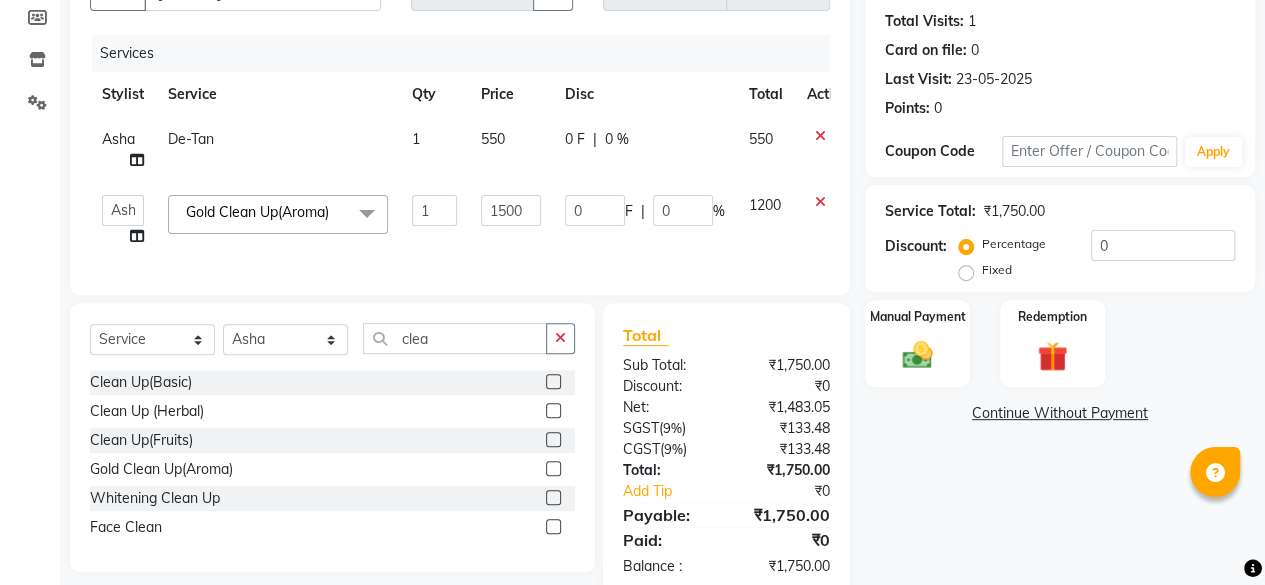 click on "Client +[COUNTRYCODE] [PHONE] Date [DATE] Invoice Number V/[YEAR] V/[YEAR]-[YEAR] [NUMBER] Services Stylist Service Qty Price Disc Total Action [LAST] De-Tan 1 550 0 F | 0 % 550 [LAST] [LAST] [LAST] tattoo [LAST] [LAST] [LAST] [LAST] [LAST] [LAST] [LAST] [LAST] [LAST] Gold Clean Up(Aroma) x Organic Facial Hair Cut Hair Wash (Short) Hair Wash (Long) Hair Style Change (Cut) Hair Spa (Short Hair) Hair Spa (Medium Hair) Hair Spa (Long Hair) Renew C (Short Hair) Renew C (Medium Hair) Renew C (Long Hair) Renew C Scalp Massage Exclusive Renew C Scalp Massage Normal Powerdose Treatment Pedicure Normal Pedicure Crystal Hair Colour Majirel (Short Hair) Hair Colour Majirel (Medium Hair) Hair Colour Majirel (Long Hair) Hair Colour Majirel (Xtra Long) Hair Colour Inoa (Short Hair) Hair Colour Inoa (Medium Hair) Hair Colour Inoa (Long Hair) Hair Colour Inoa (Xtra Long Hair) Hair Re-Touchup (Majirel) Hair Re-Touchup (Diariches) Hair Re-Touchup (Inoa) Highlights (Crown Area) Highlights (Full) Highlights (Funky Colour) Threading" 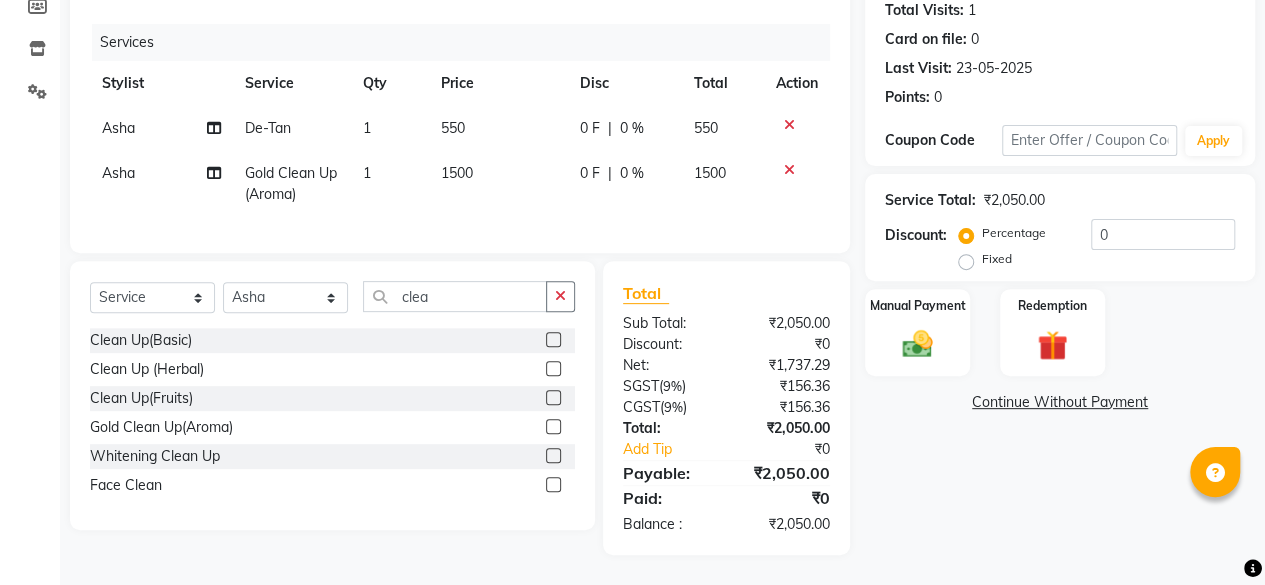 scroll, scrollTop: 238, scrollLeft: 0, axis: vertical 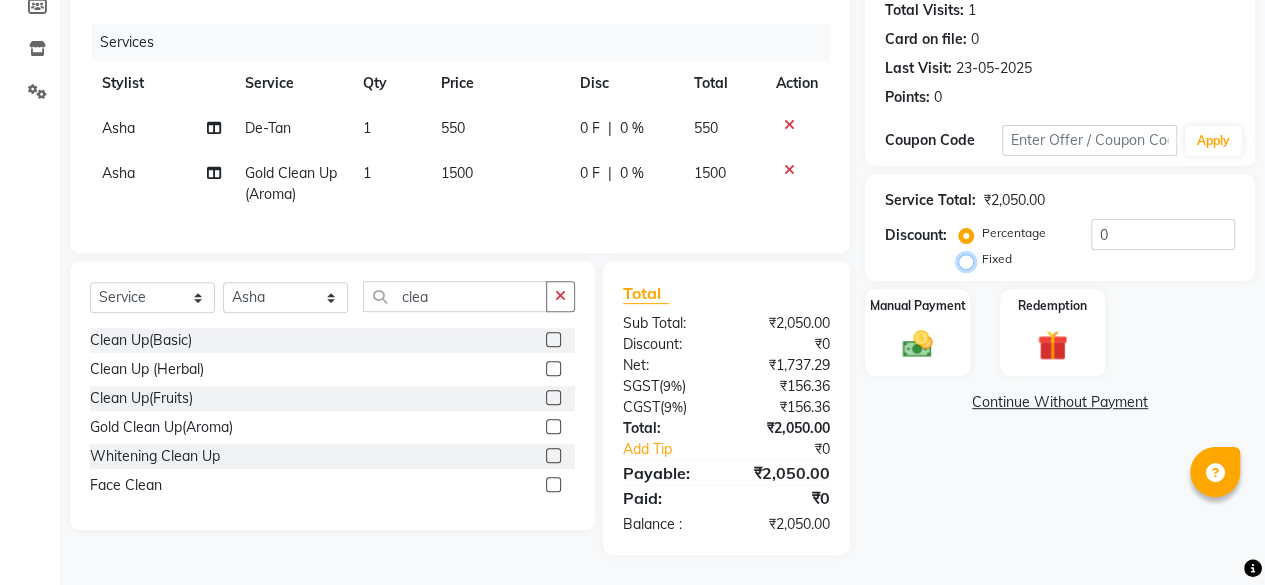 click on "Fixed" at bounding box center (970, 259) 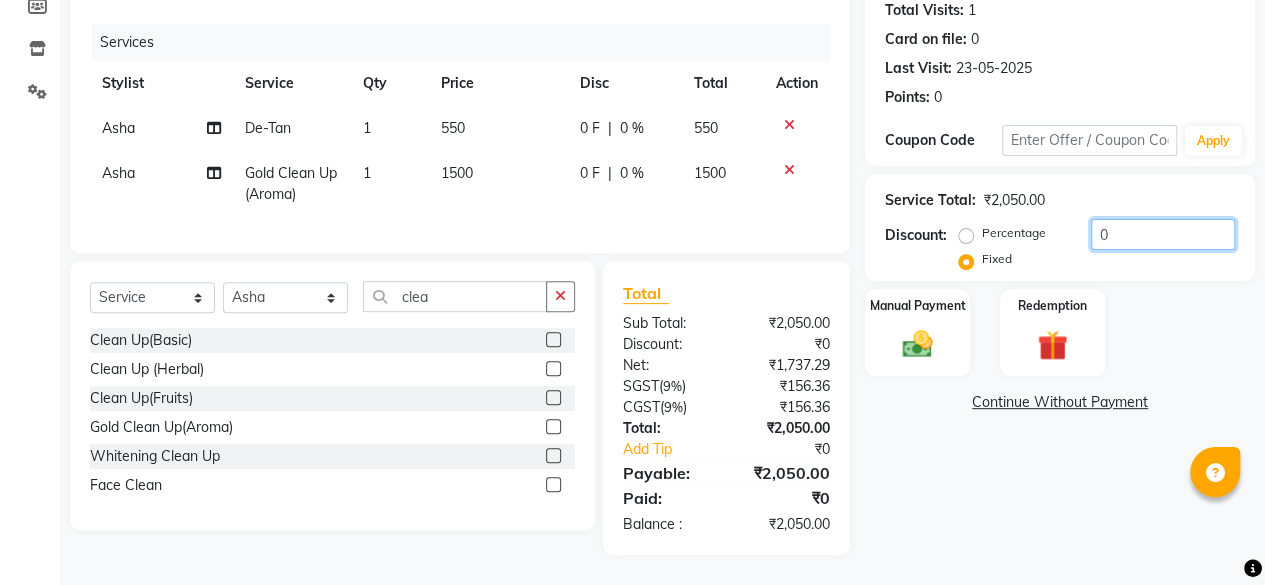 click on "0" 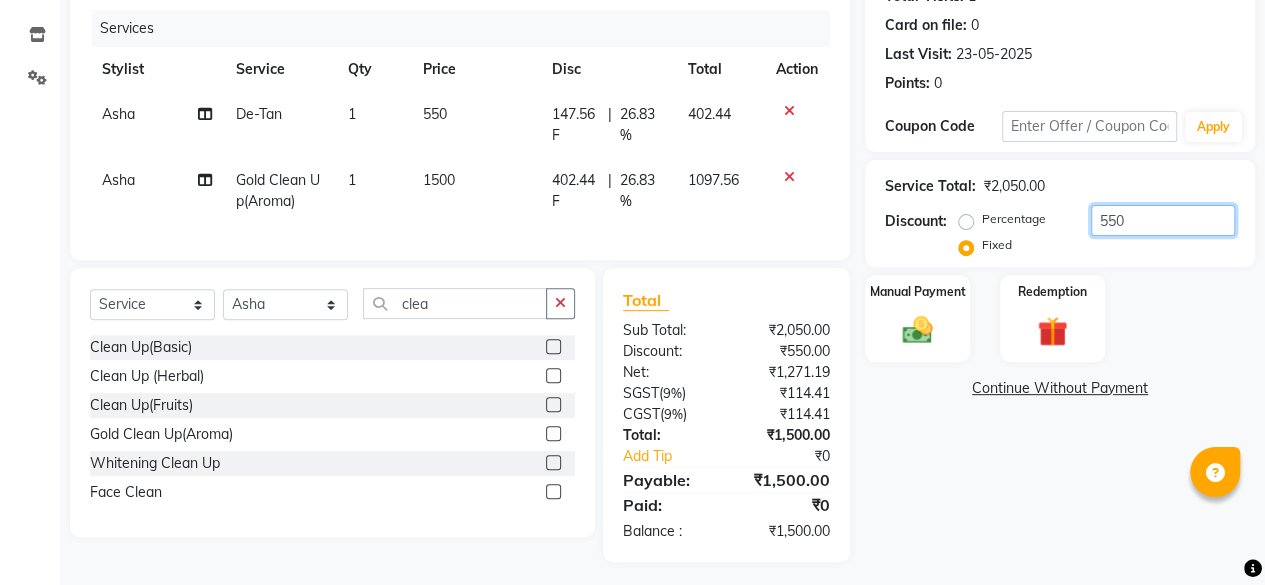 type on "550" 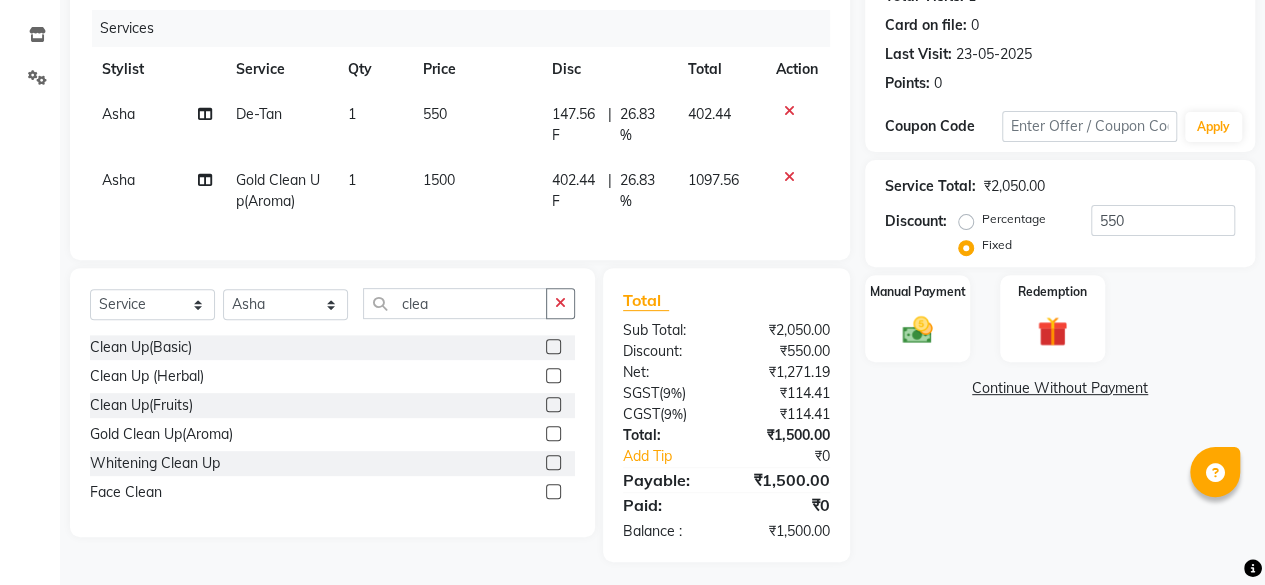 click on "Name: [FIRST] [LAST] Membership: No Active Membership Total Visits: [NUMBER] Card on file: [NUMBER] Last Visit: [DATE] Points: [NUMBER] Coupon Code Apply Service Total: ₹[PRICE] Discount: Percentage Fixed [NUMBER] Manual Payment Redemption Continue Without Payment" 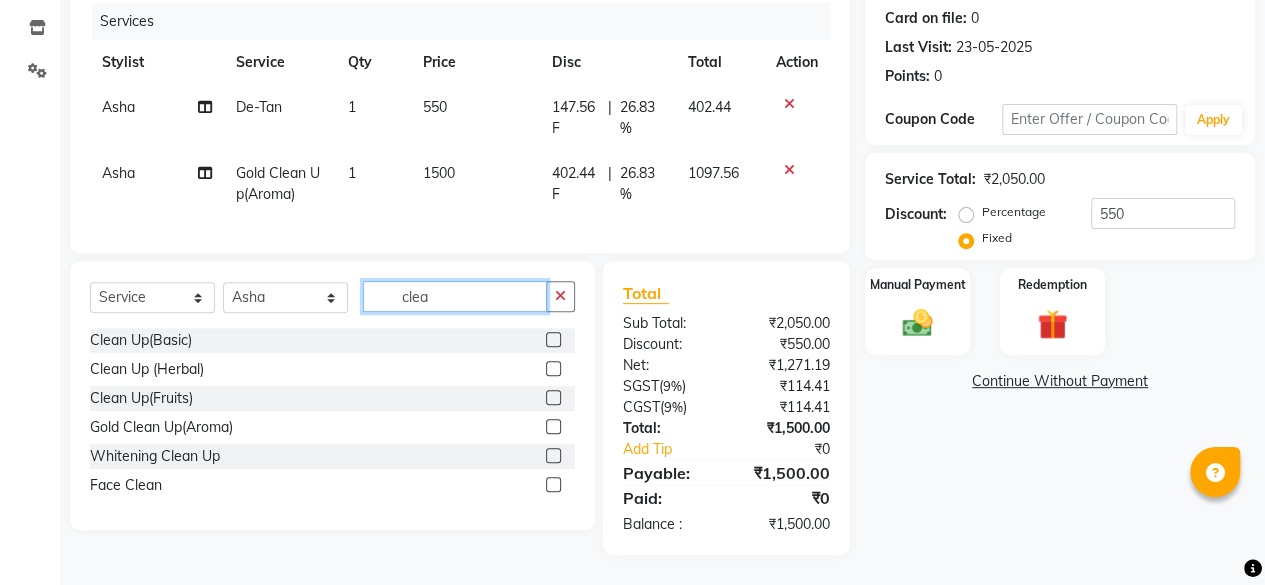 click on "clea" 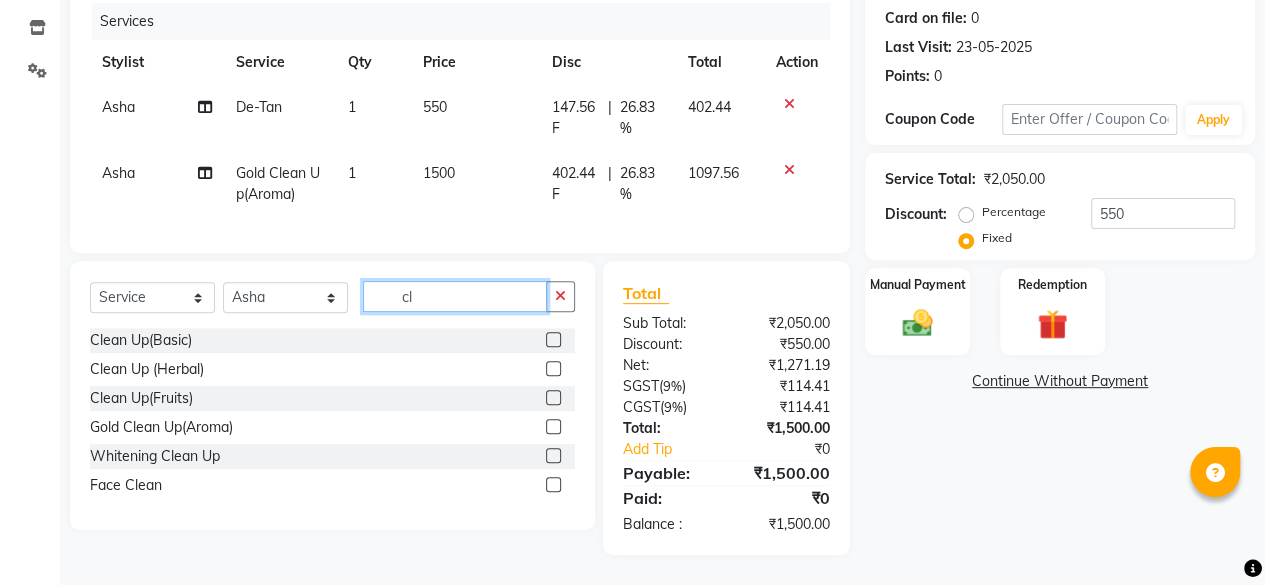 type on "c" 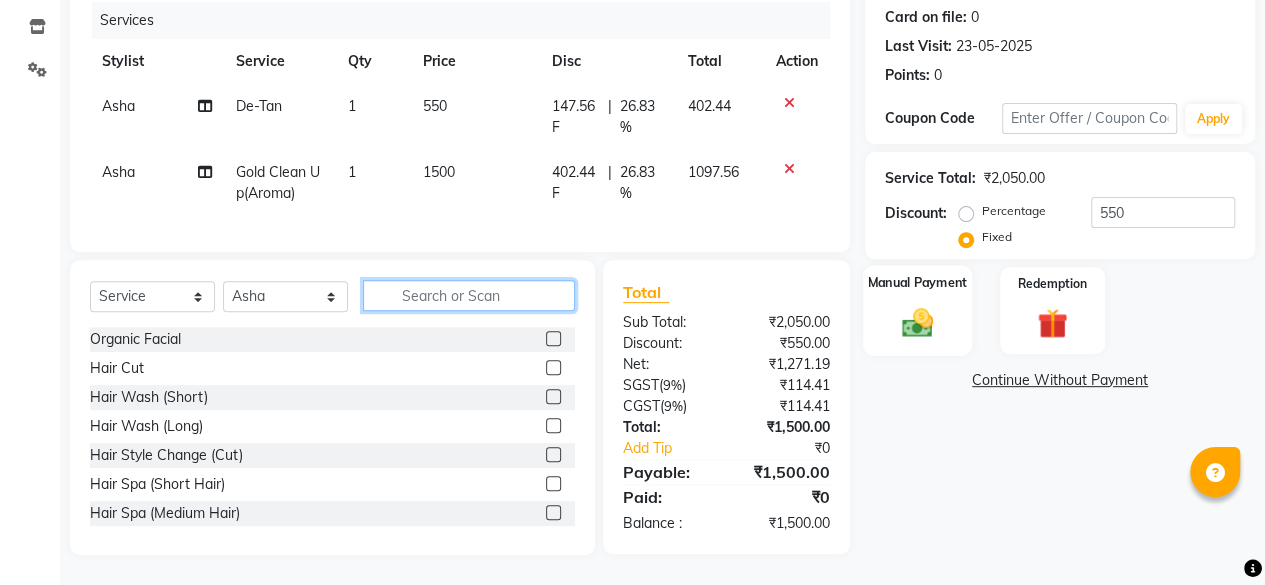 type 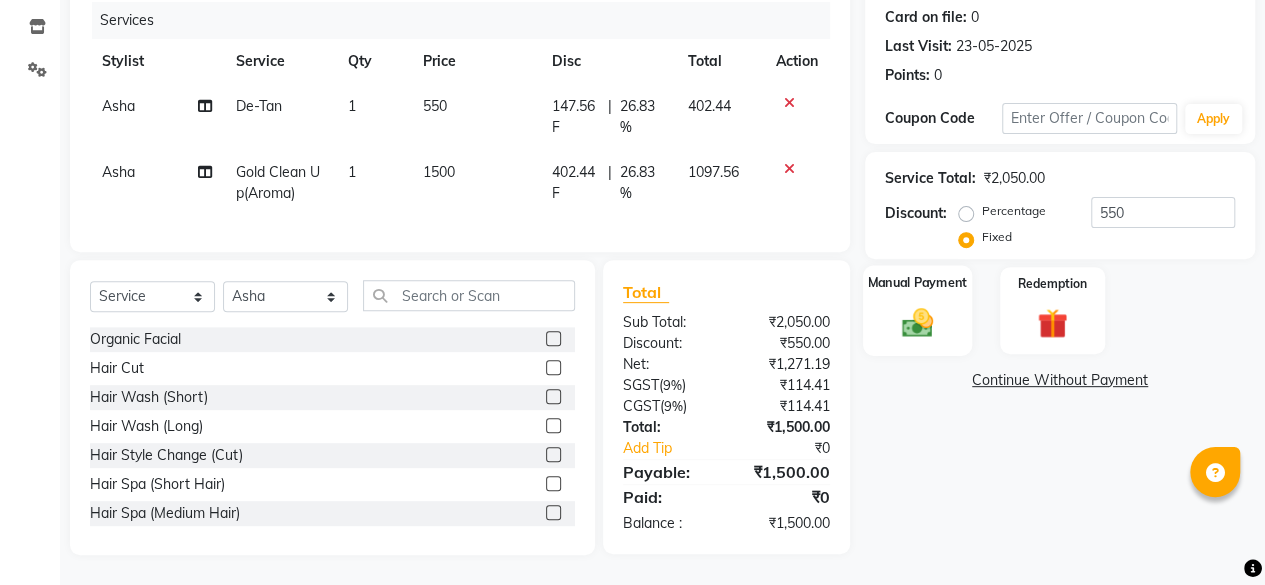 click 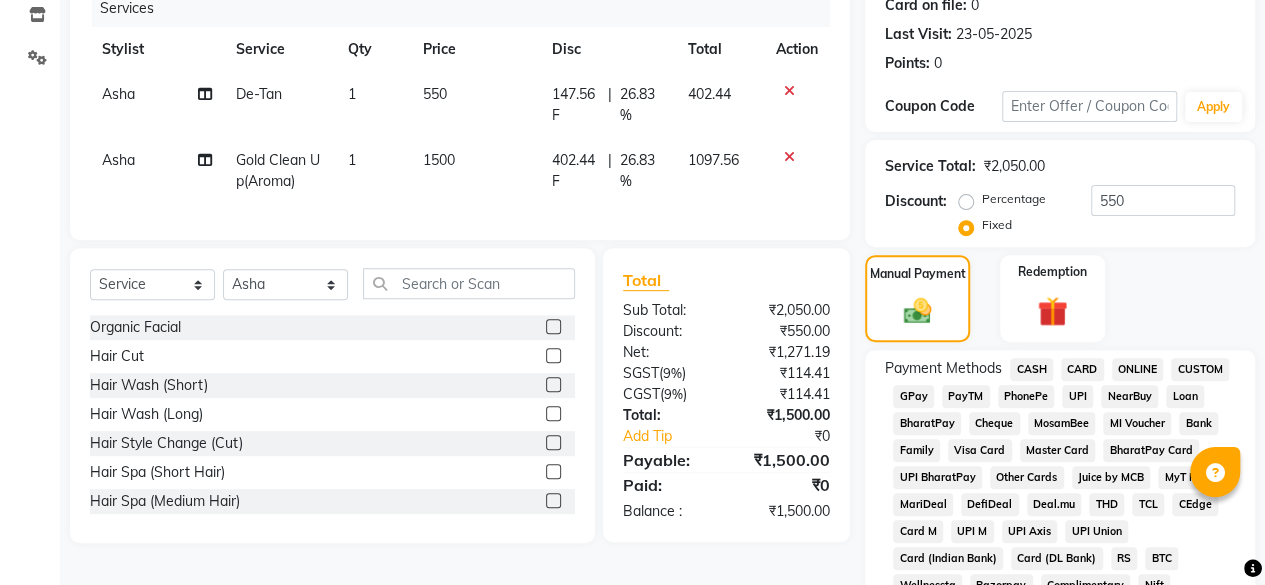 click on "ONLINE" 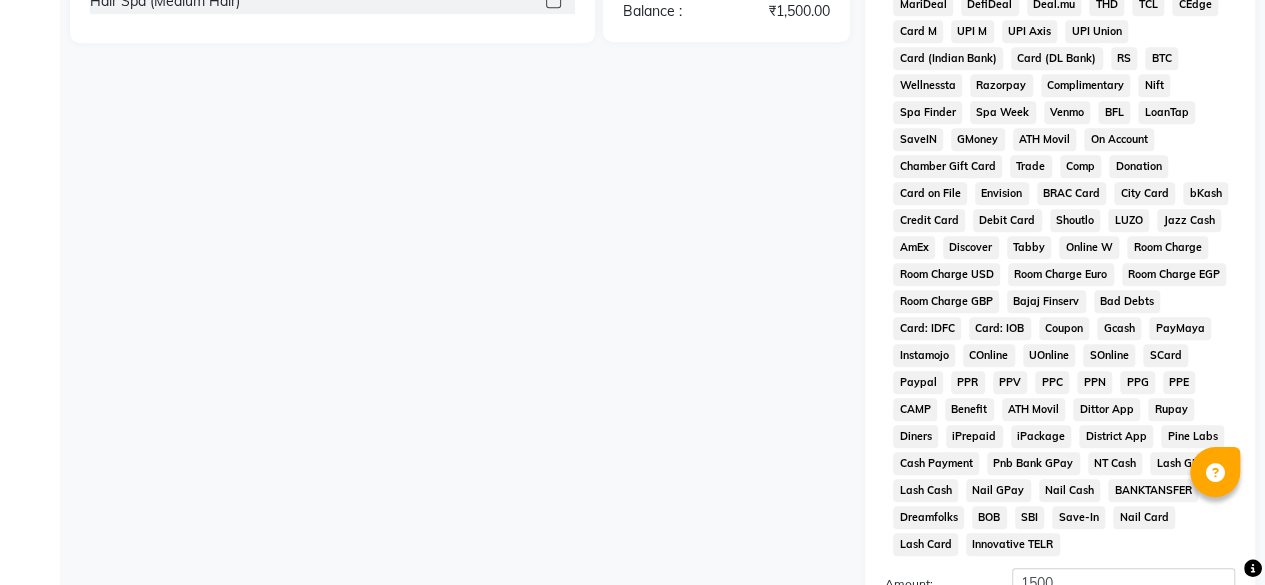 scroll, scrollTop: 923, scrollLeft: 0, axis: vertical 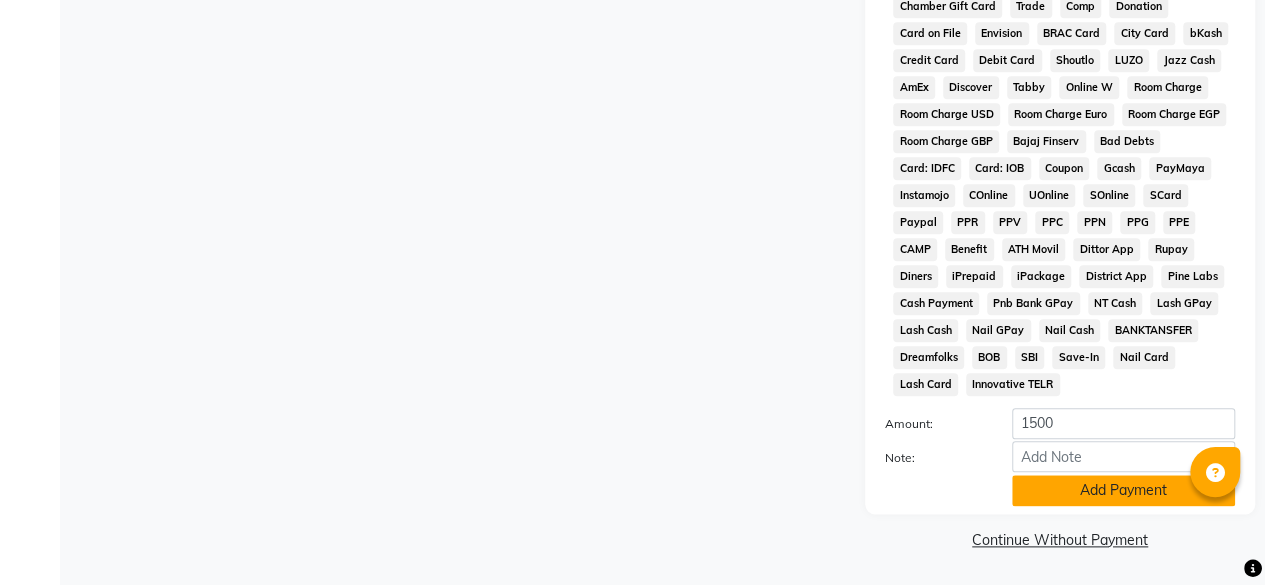 click on "Add Payment" 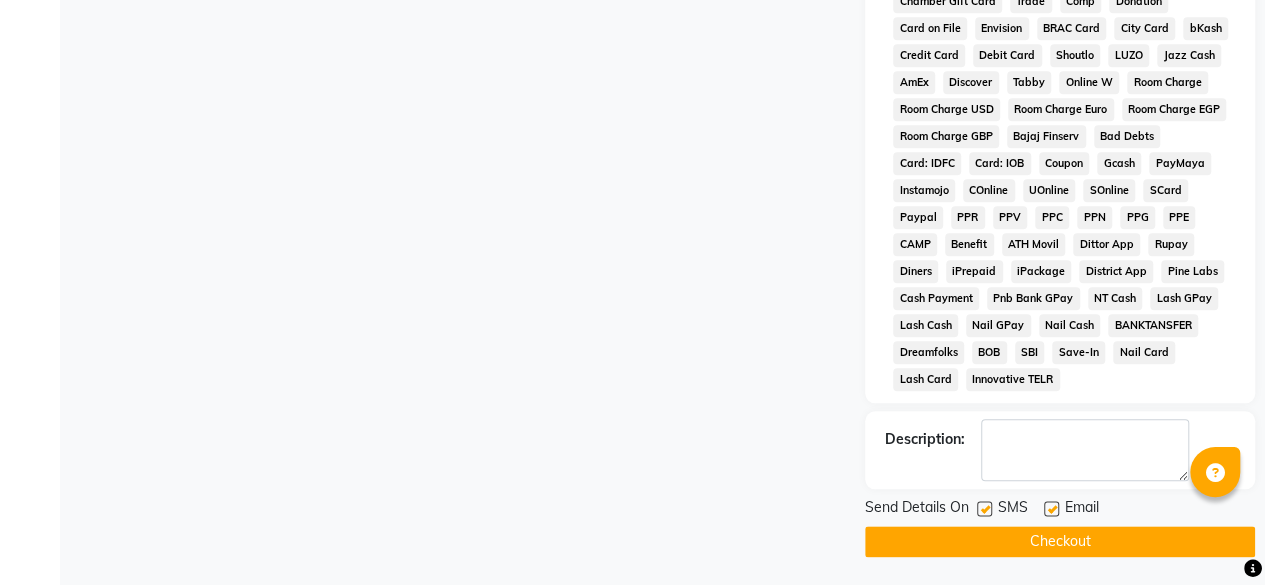 click on "Checkout" 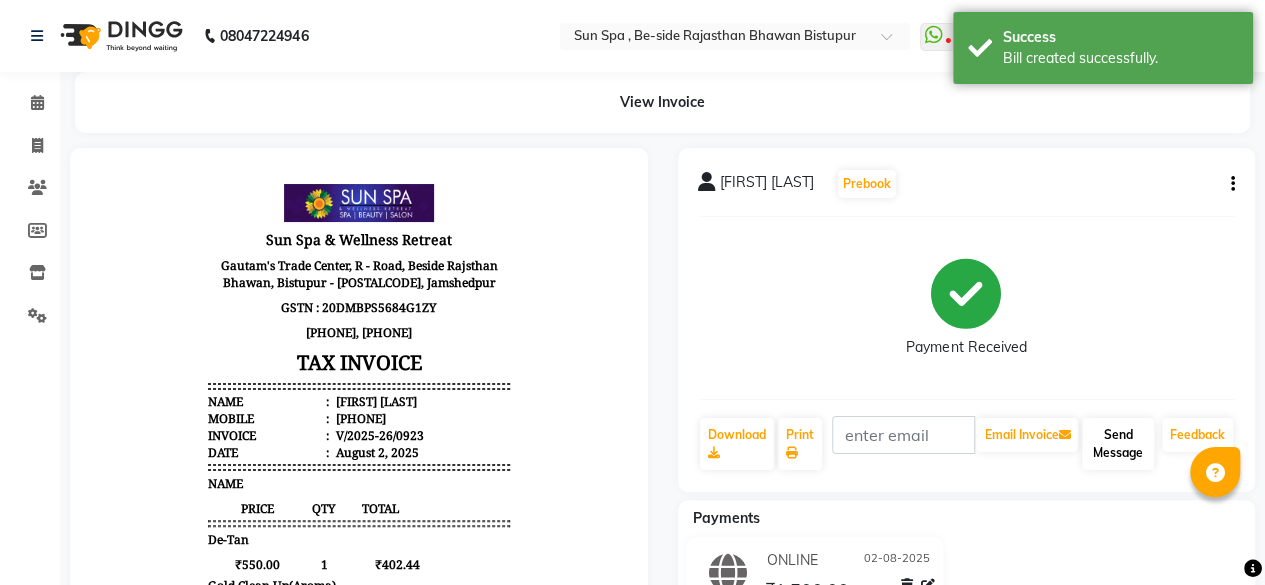 scroll, scrollTop: 0, scrollLeft: 0, axis: both 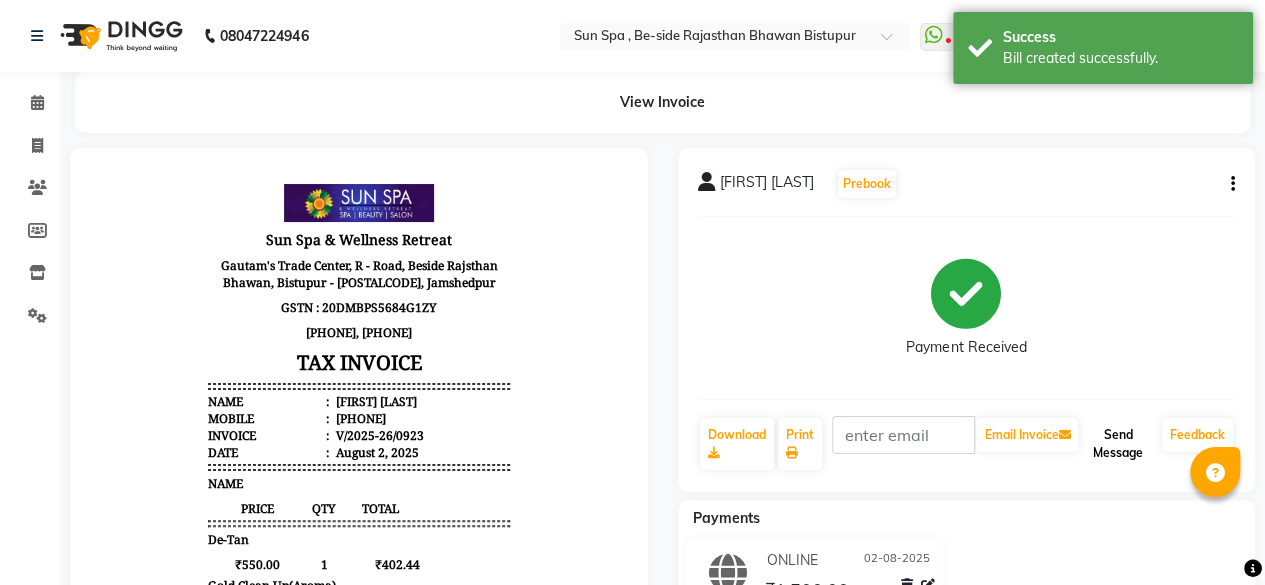 click on "Send Message" 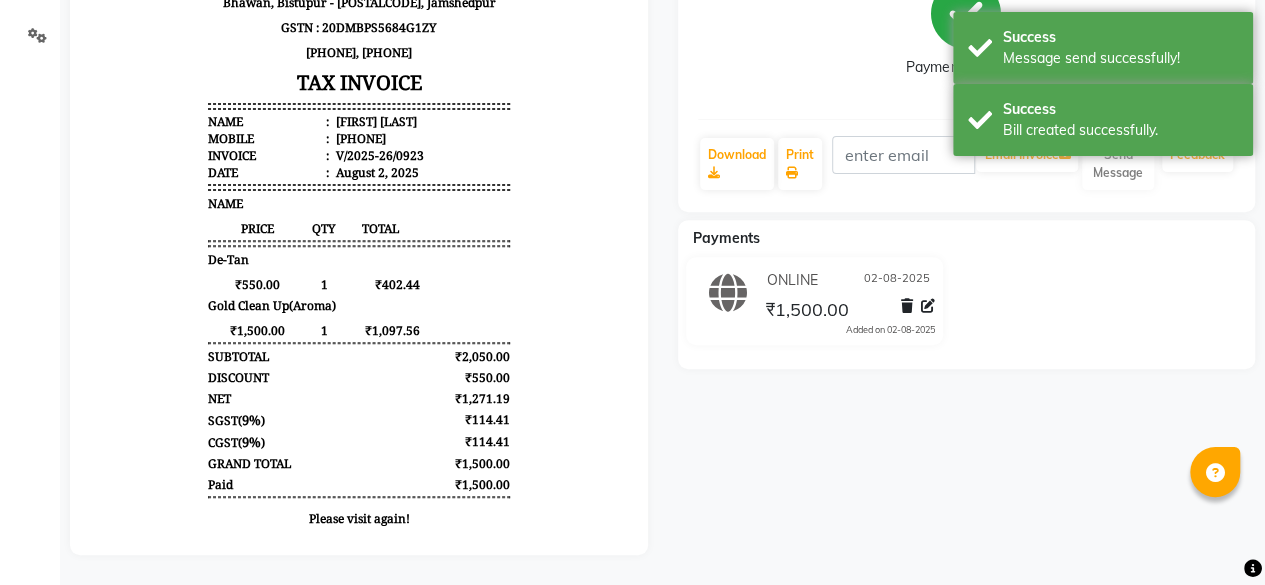 scroll, scrollTop: 282, scrollLeft: 0, axis: vertical 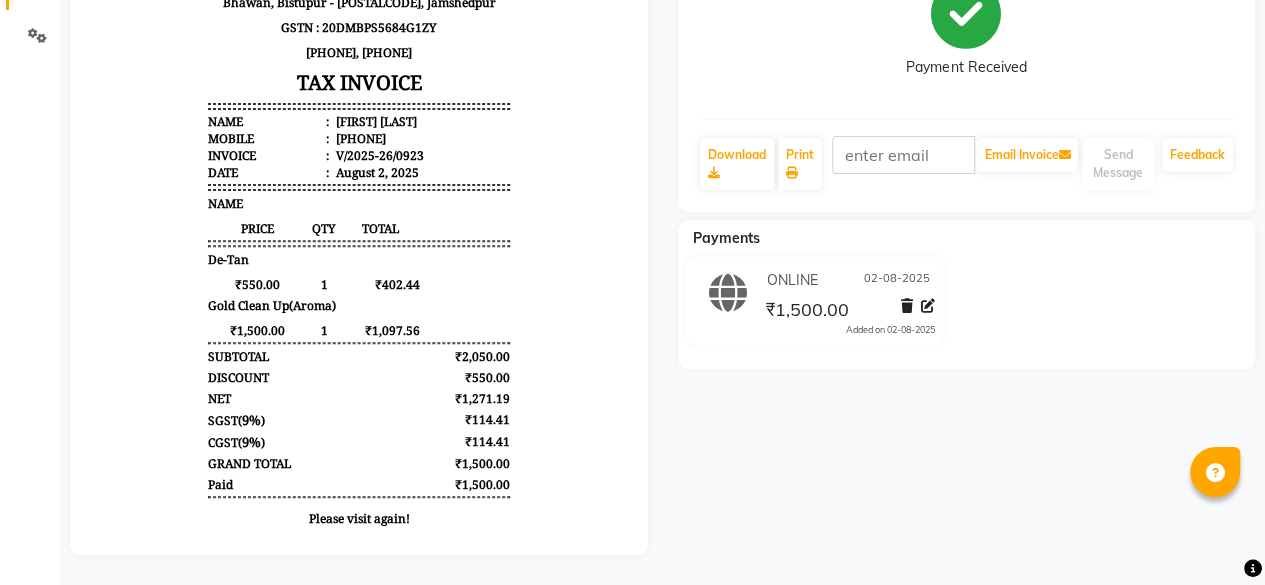 select on "service" 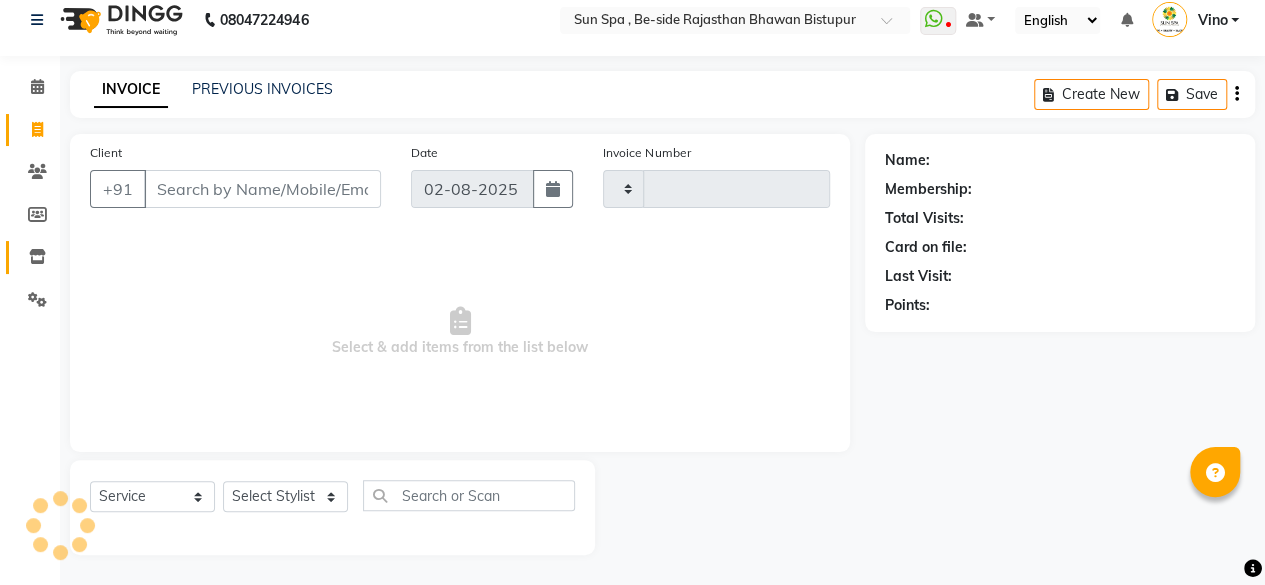 scroll, scrollTop: 15, scrollLeft: 0, axis: vertical 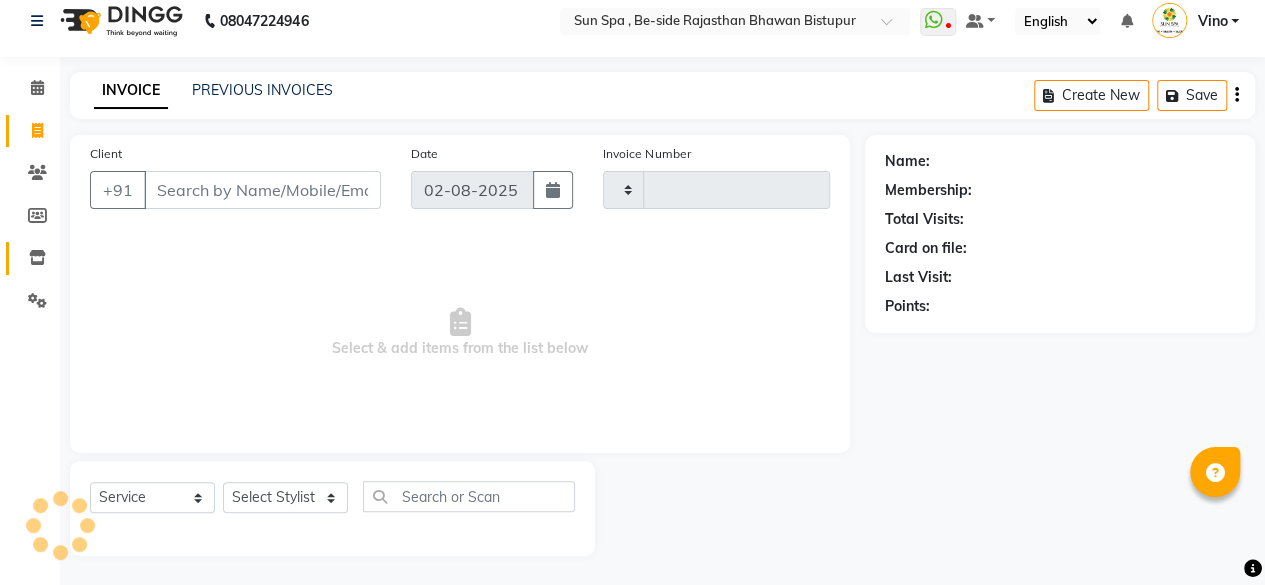 type on "0924" 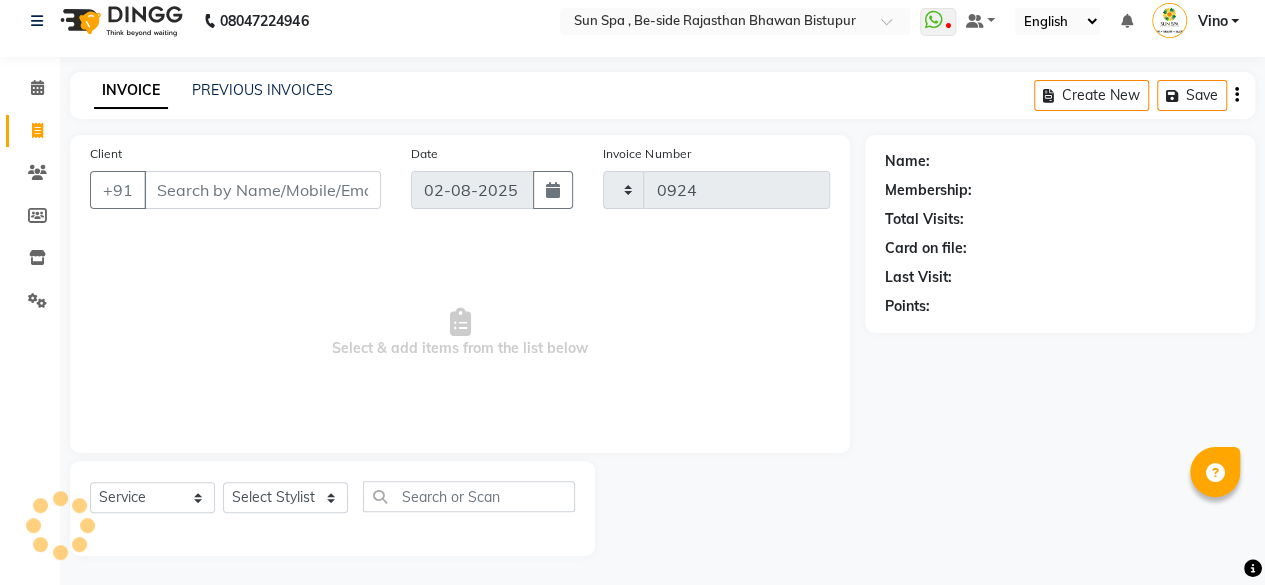 select on "5782" 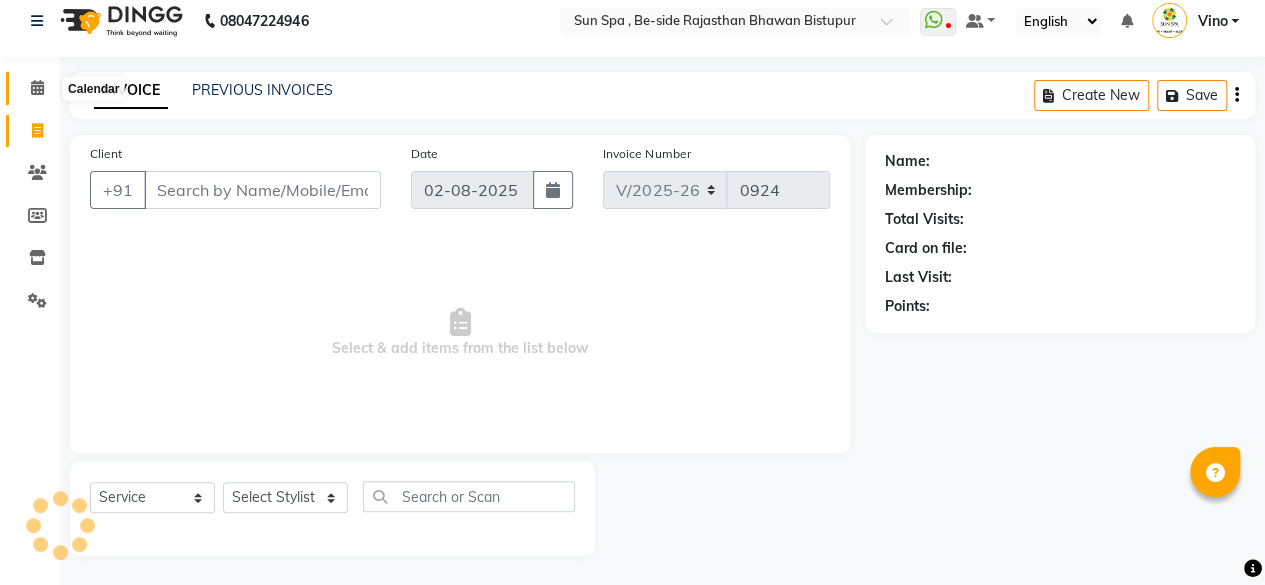 click 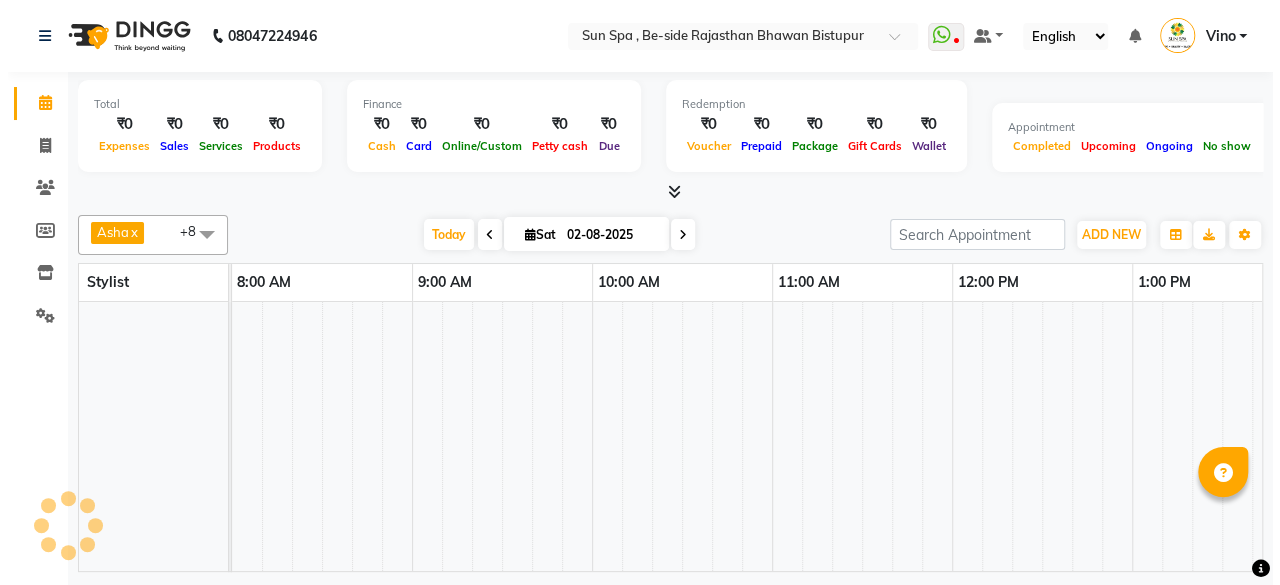 scroll, scrollTop: 0, scrollLeft: 0, axis: both 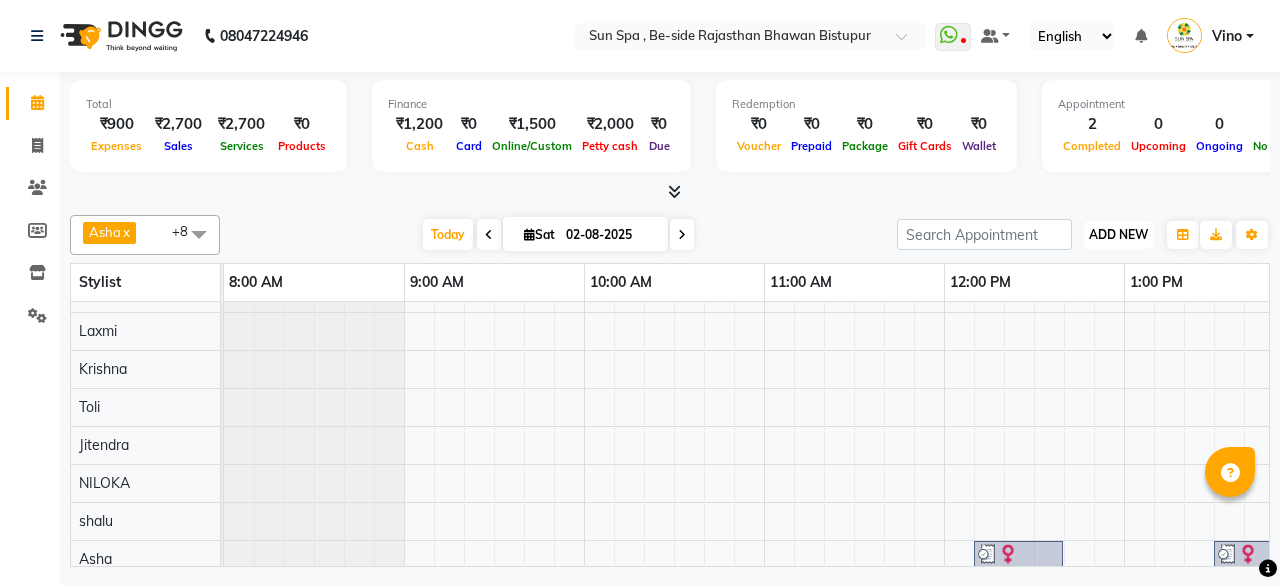 click on "ADD NEW" at bounding box center (1118, 234) 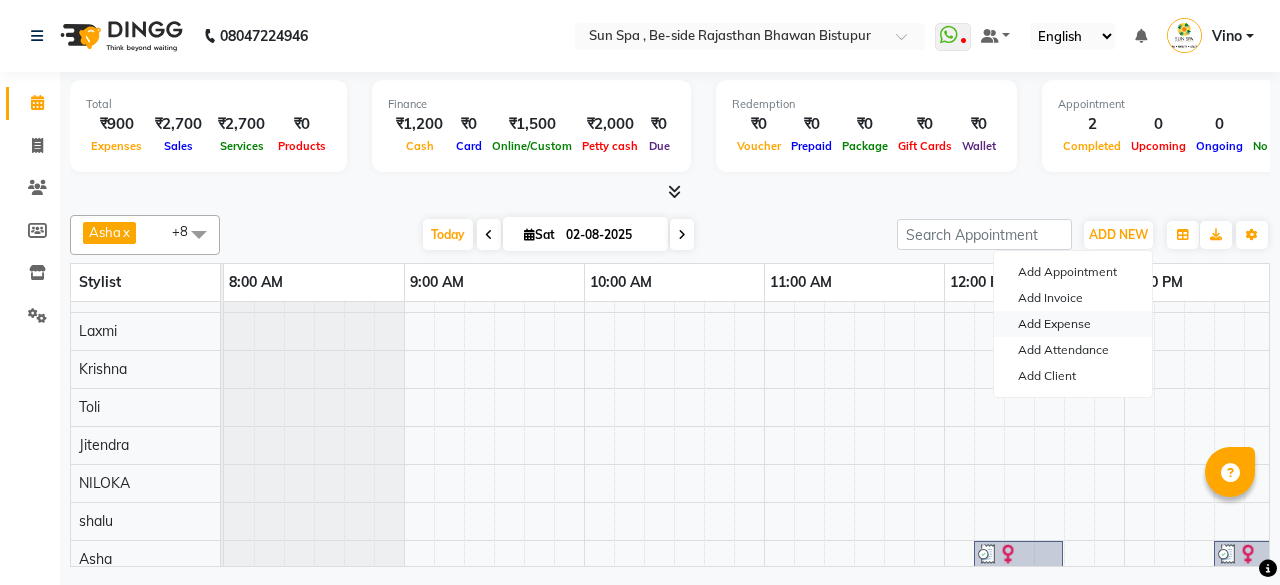click on "Add Expense" at bounding box center [1073, 324] 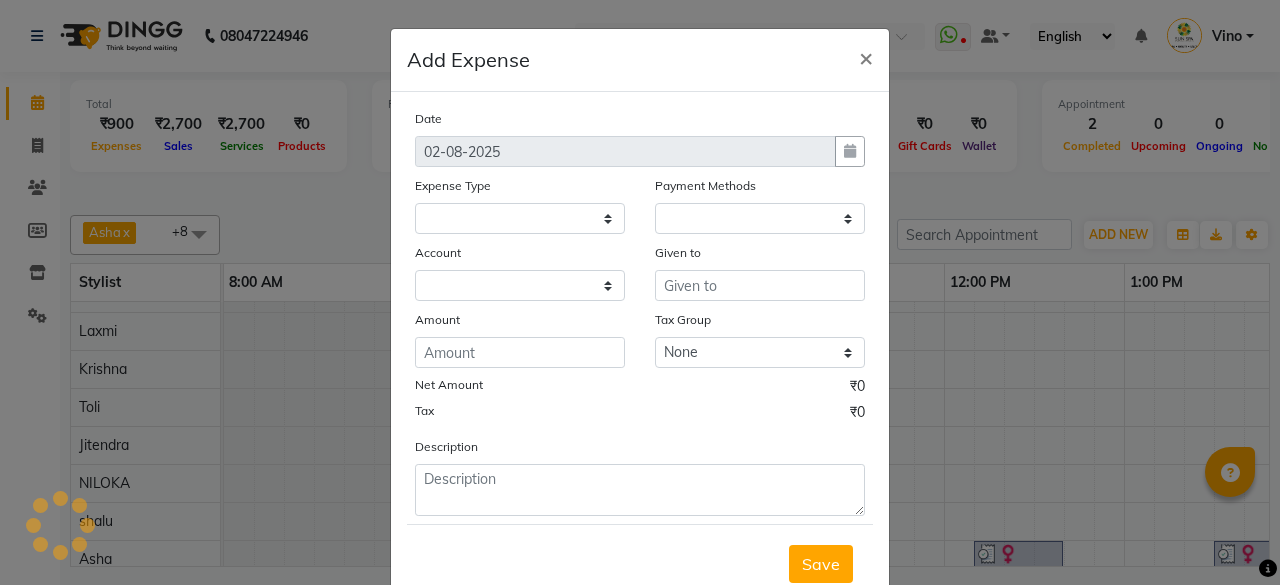 select 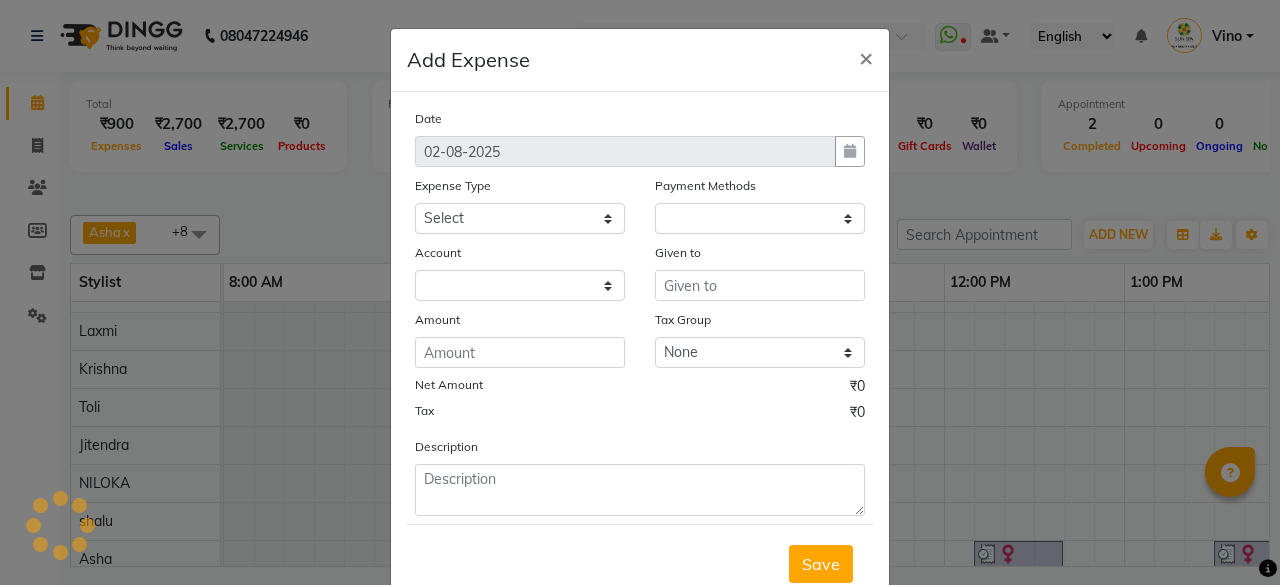 select on "1" 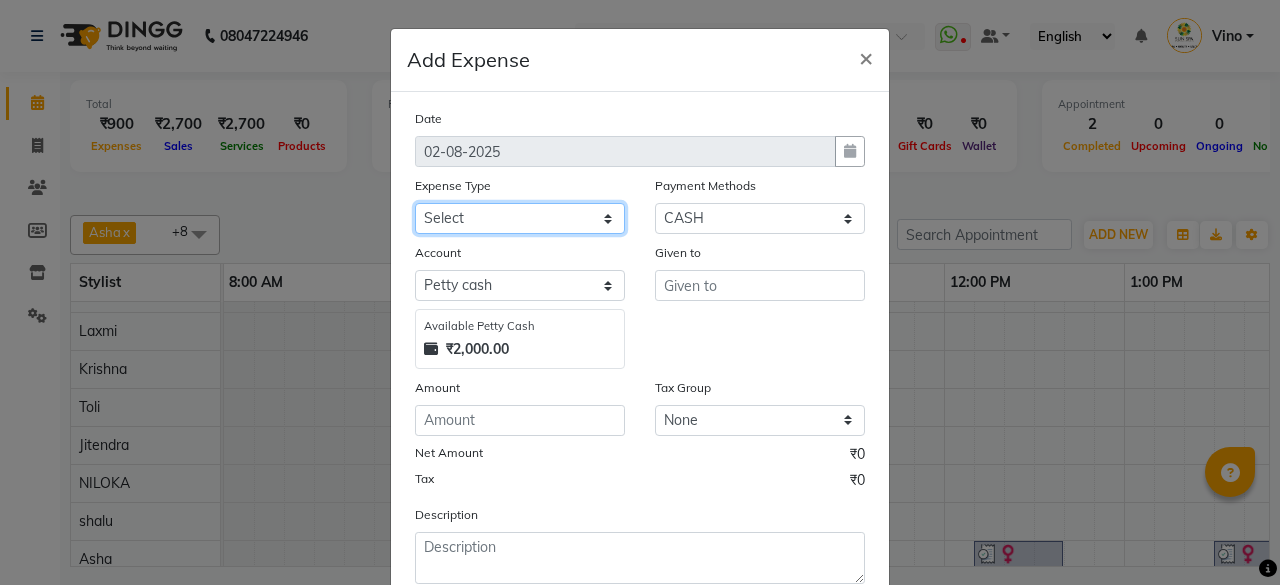 click on "Select Advance Salary Bank charges Car maintenance Cash transfer to bank Cash transfer to hub Client Snacks Events Expance Fuel Incentive JUSTDAIL Loan Repayment Maintenance Marketing Miscellaneous [FIRST] [LAST] Other Pantry Product Room Rent staff Salary Shop Rent Staff Snacks Tax Tea & Refreshment Utilities" 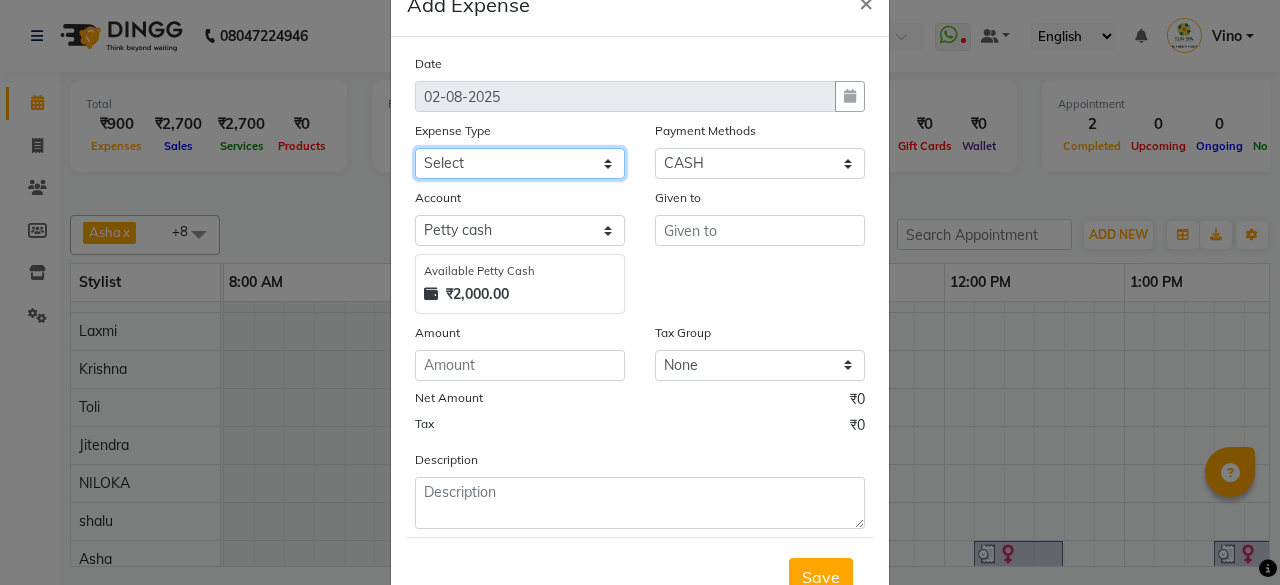 scroll, scrollTop: 127, scrollLeft: 0, axis: vertical 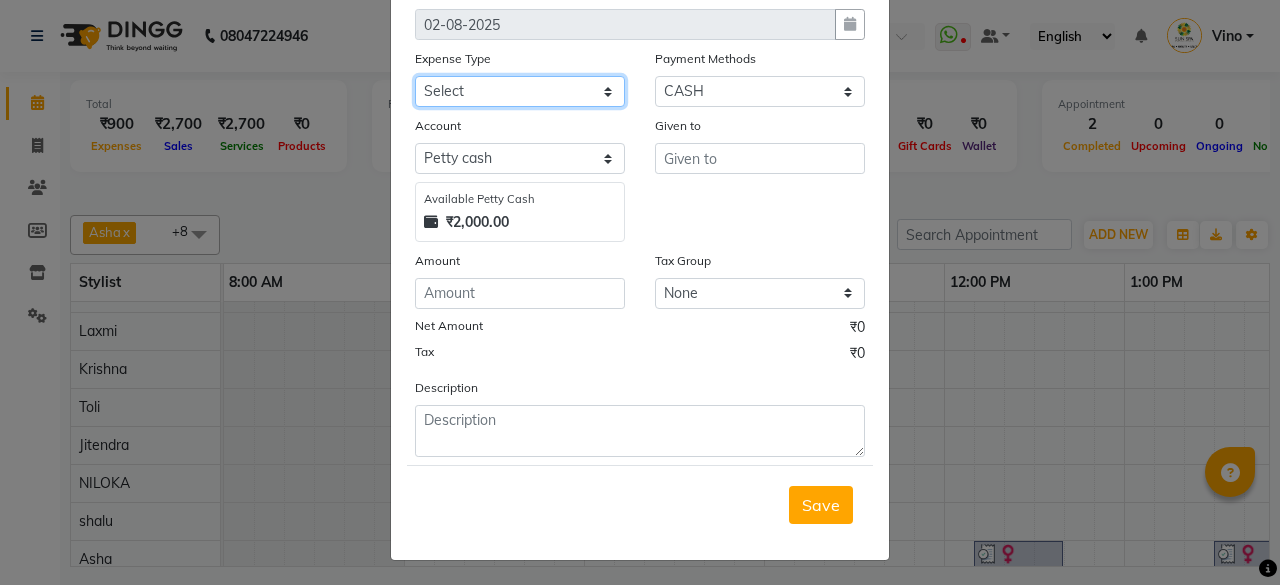 click on "Select Advance Salary Bank charges Car maintenance Cash transfer to bank Cash transfer to hub Client Snacks Events Expance Fuel Incentive JUSTDAIL Loan Repayment Maintenance Marketing Miscellaneous [FIRST] [LAST] Other Pantry Product Room Rent staff Salary Shop Rent Staff Snacks Tax Tea & Refreshment Utilities" 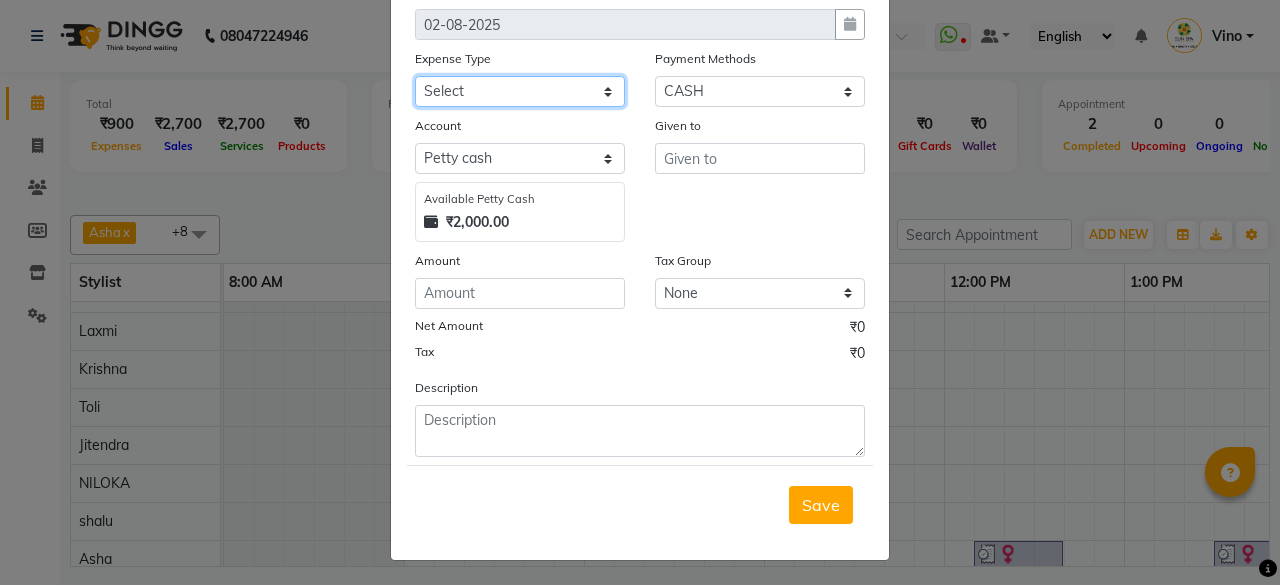 select on "[NUMBER]" 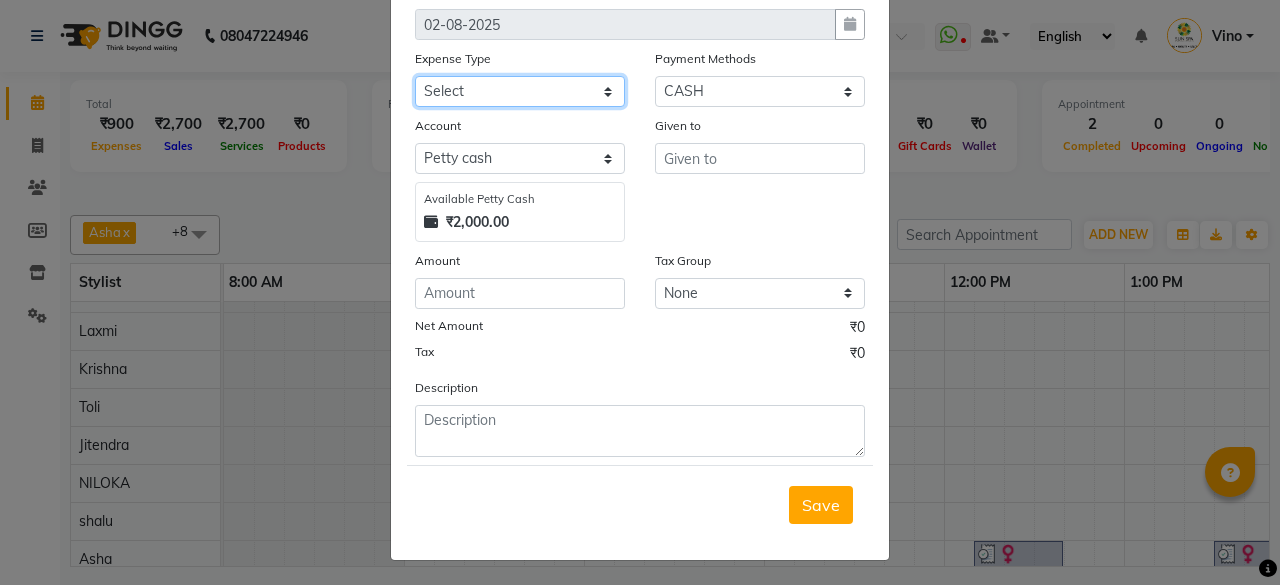 click on "Select Advance Salary Bank charges Car maintenance Cash transfer to bank Cash transfer to hub Client Snacks Events Expance Fuel Incentive JUSTDAIL Loan Repayment Maintenance Marketing Miscellaneous [FIRST] [LAST] Other Pantry Product Room Rent staff Salary Shop Rent Staff Snacks Tax Tea & Refreshment Utilities" 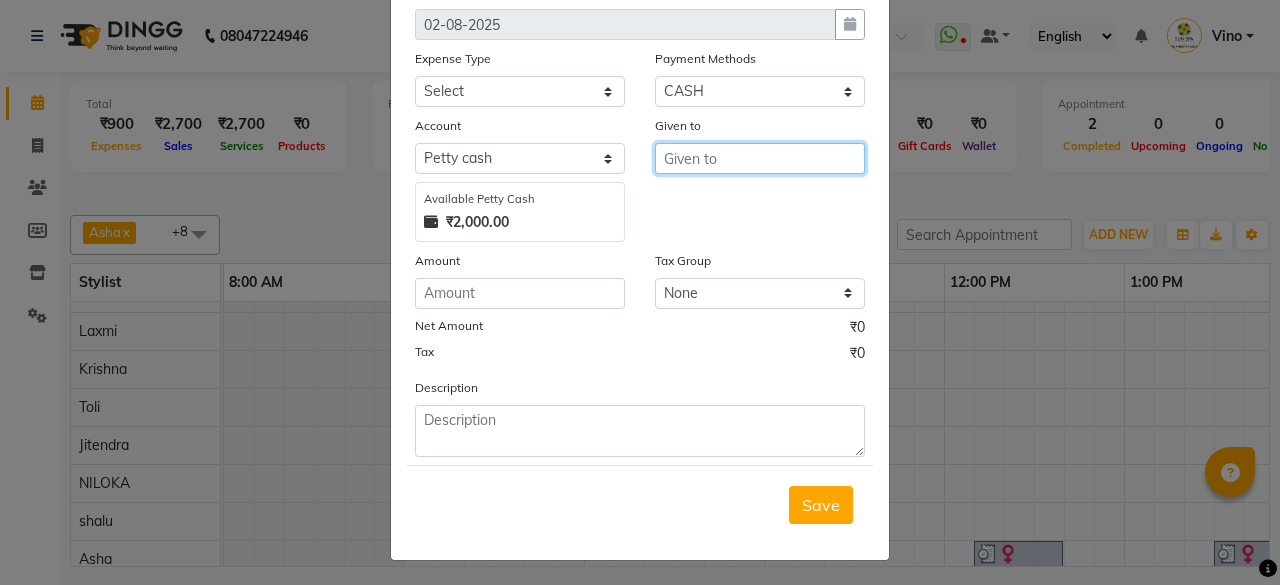 click at bounding box center [760, 158] 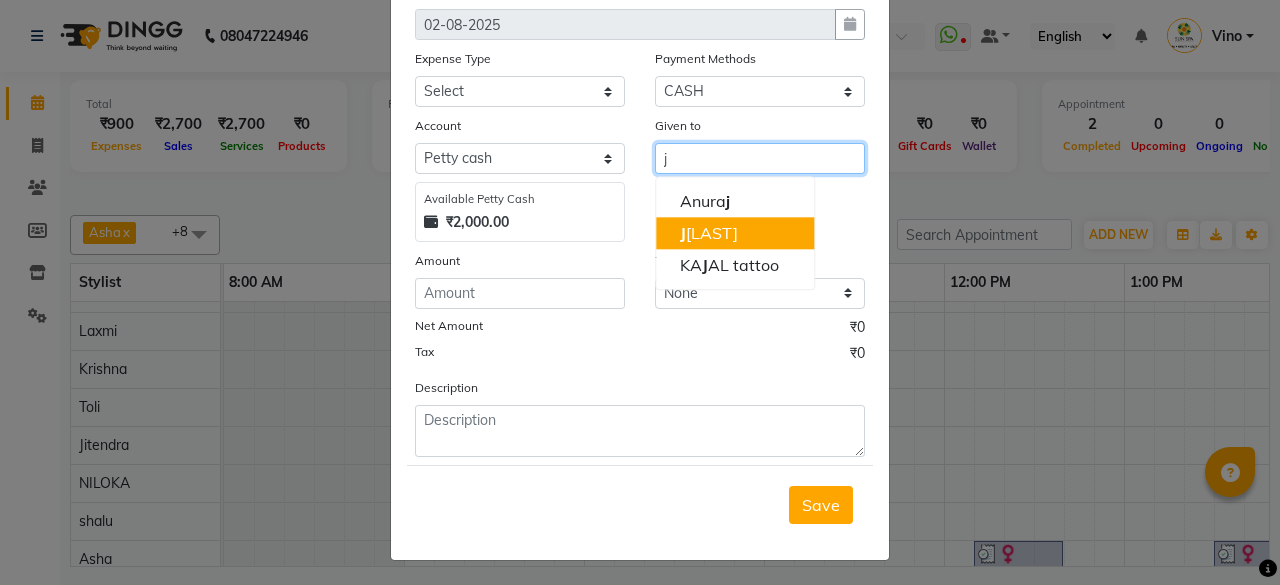 click on "J [LAST]" at bounding box center [709, 233] 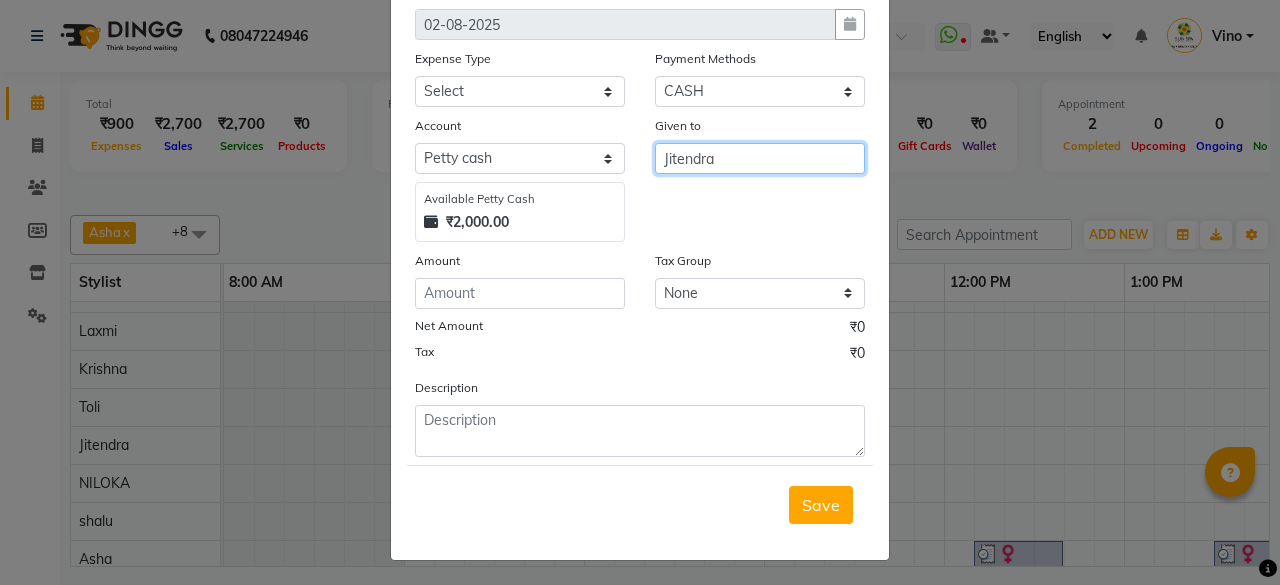 type on "Jitendra" 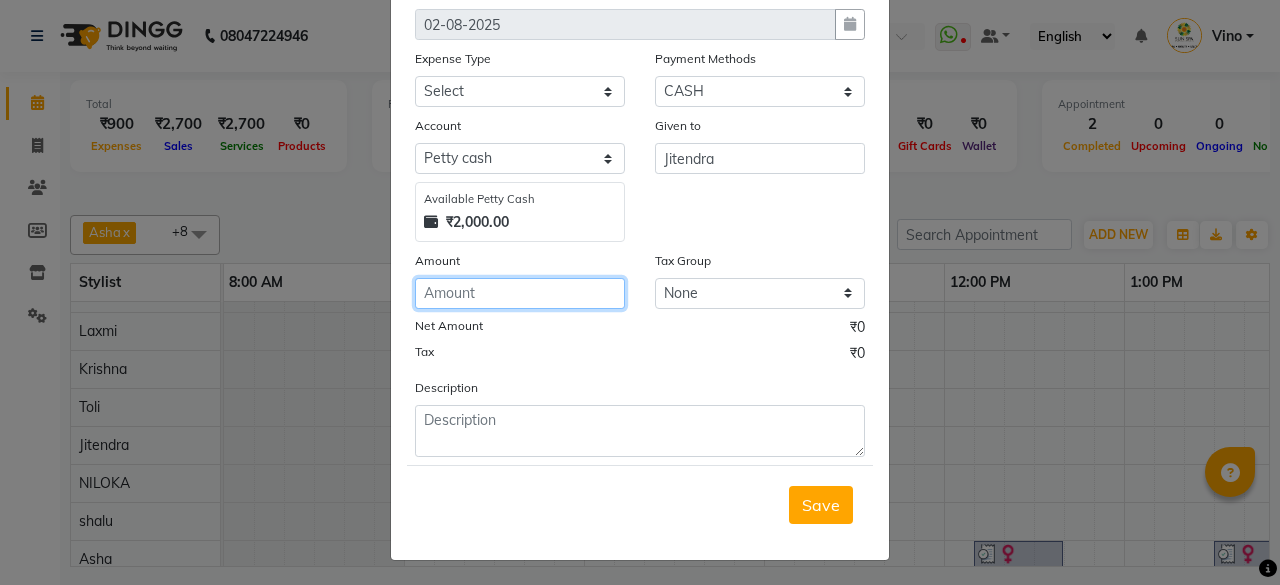 click 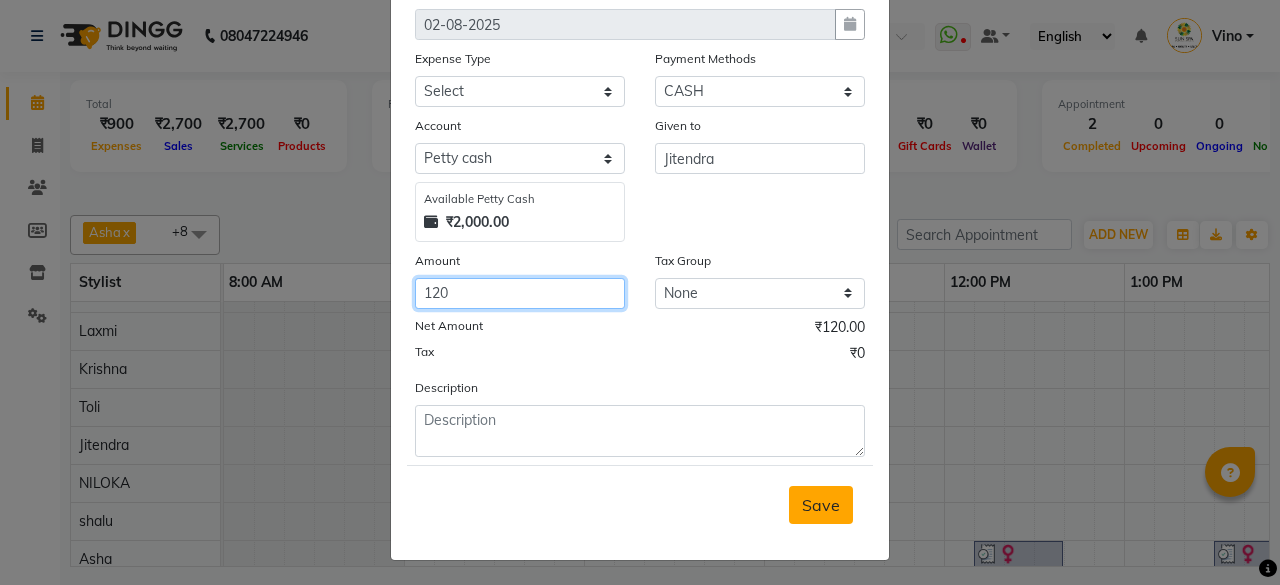 type on "120" 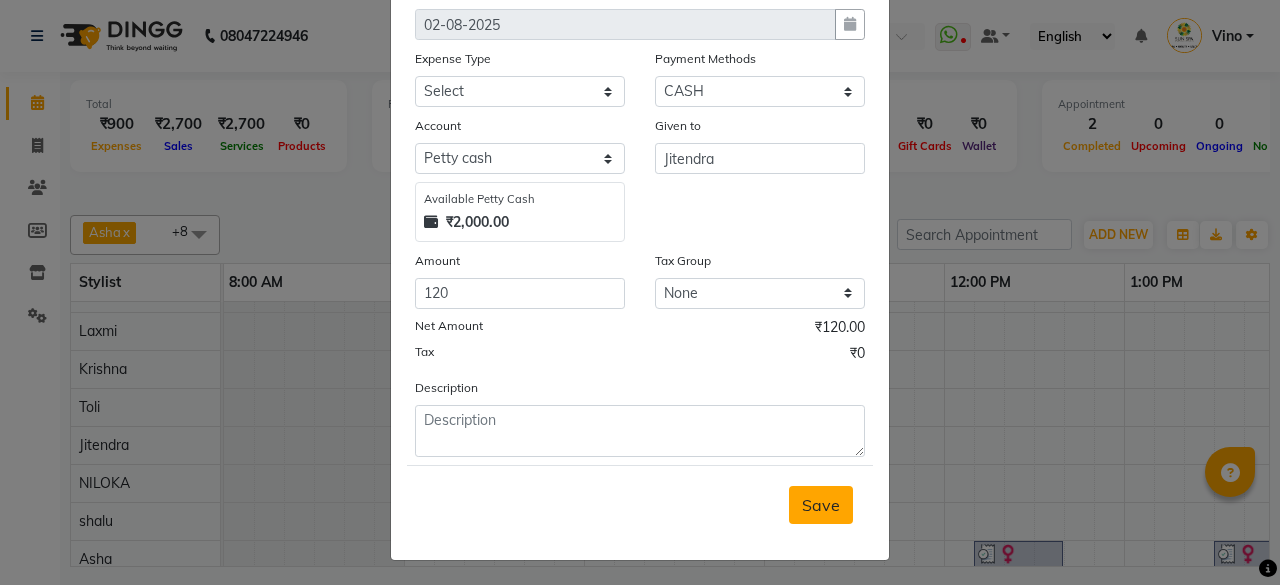 click on "Save" at bounding box center [821, 505] 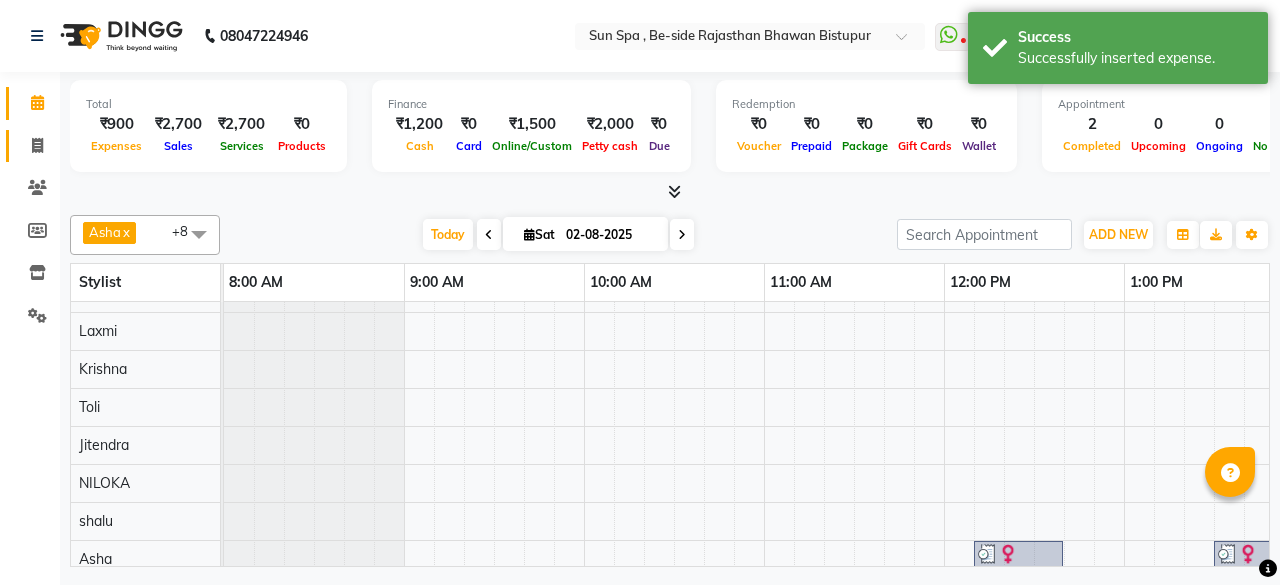 click on "Invoice" 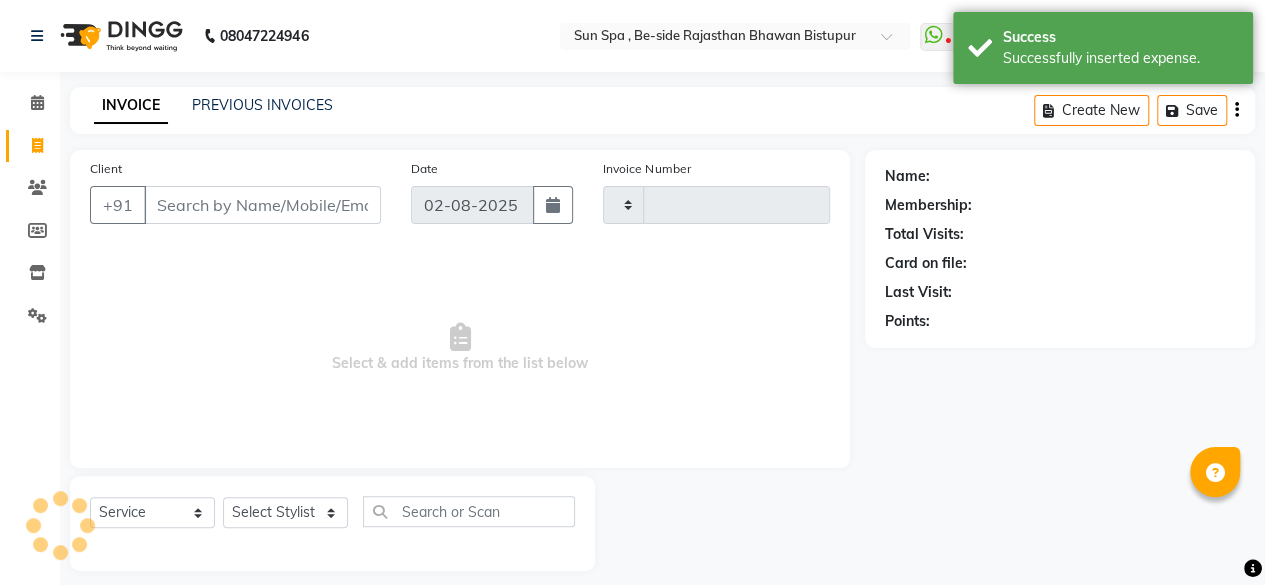 type on "0924" 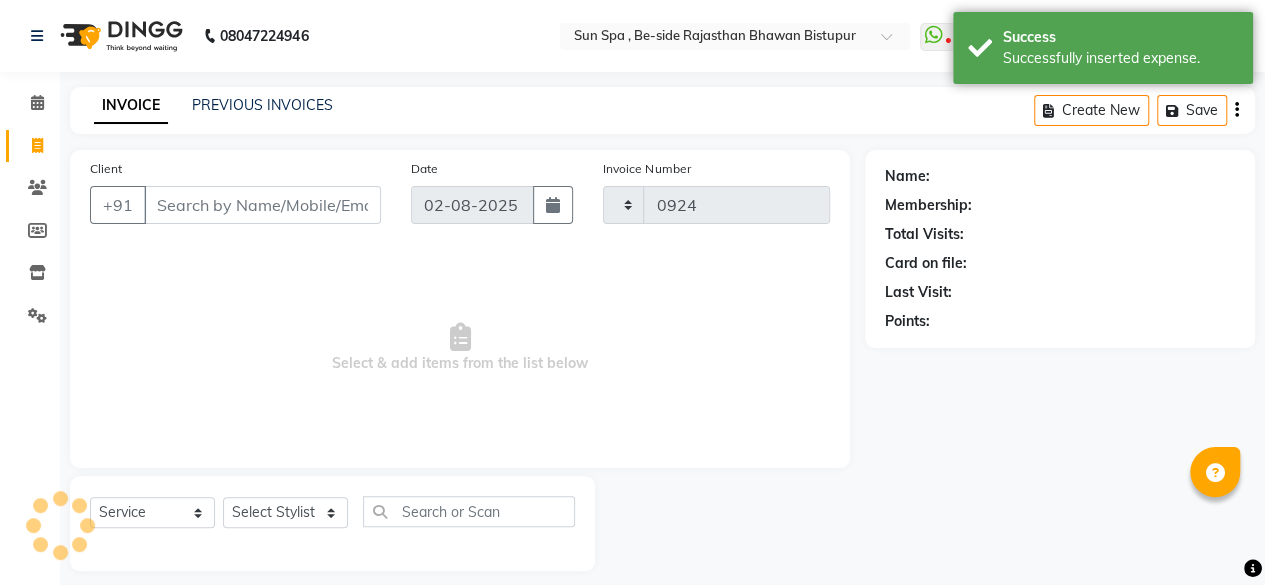 select on "5782" 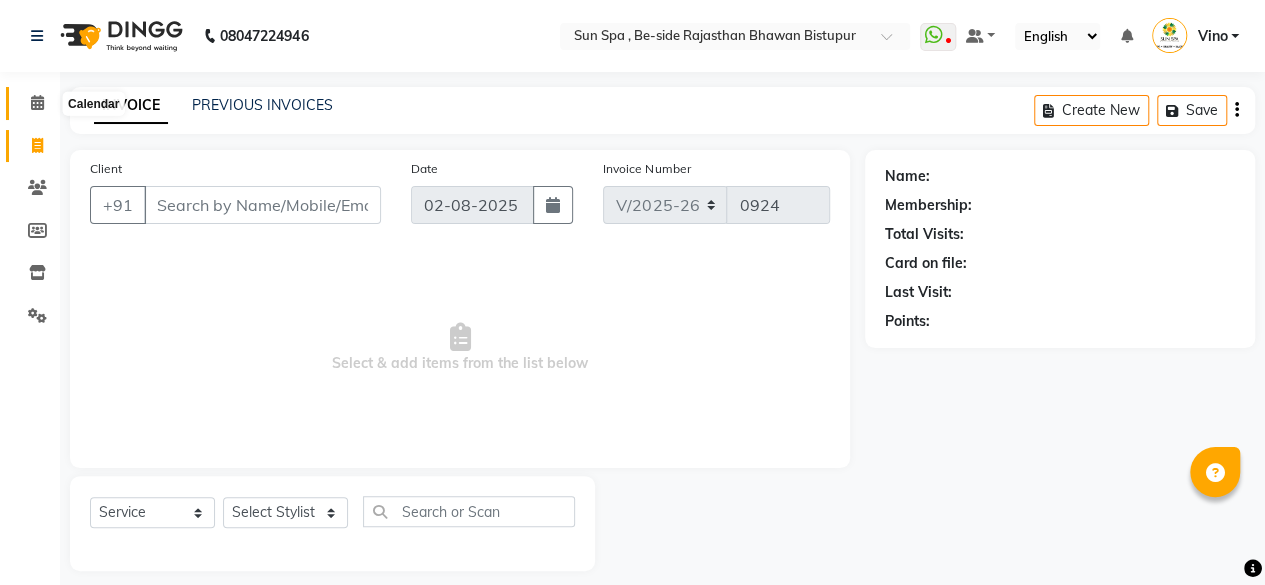 click 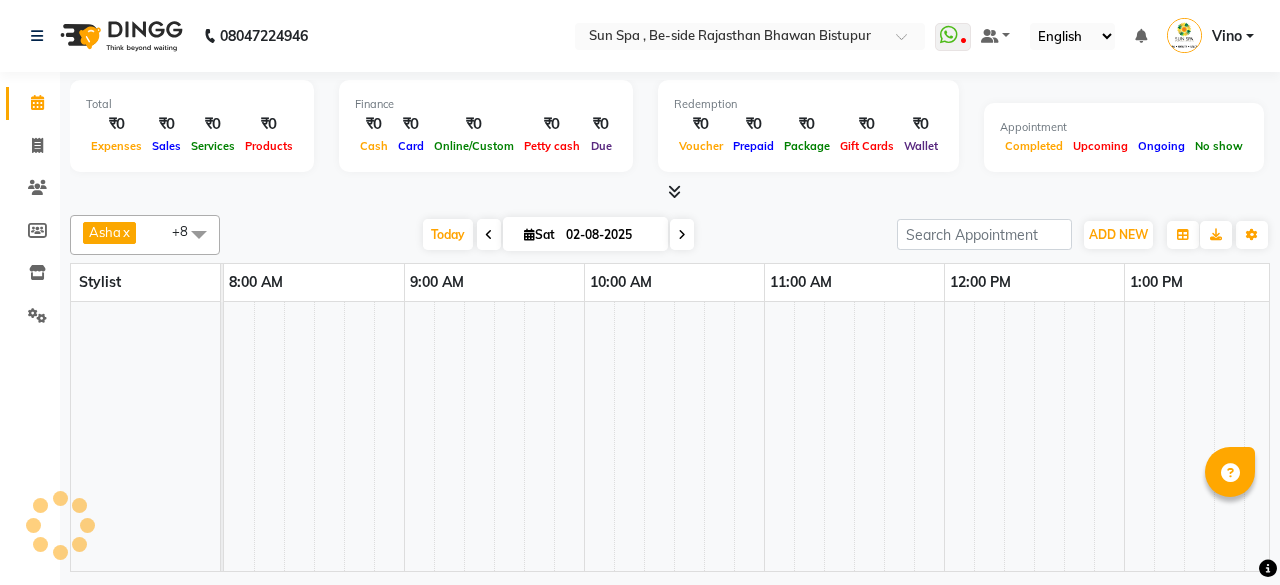 scroll, scrollTop: 0, scrollLeft: 0, axis: both 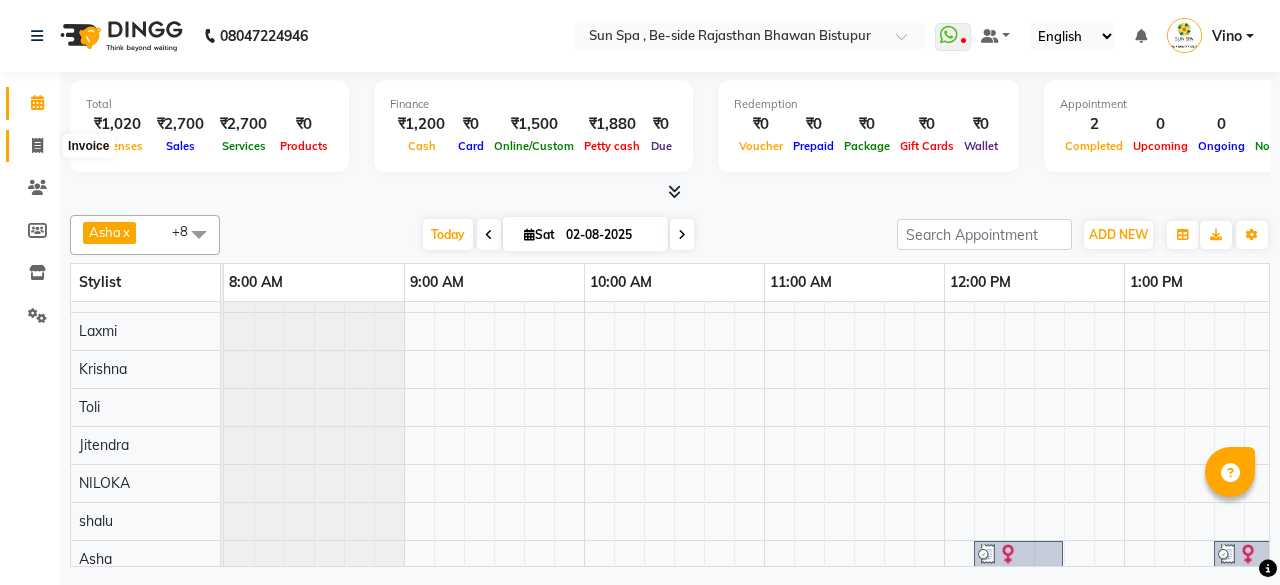 click 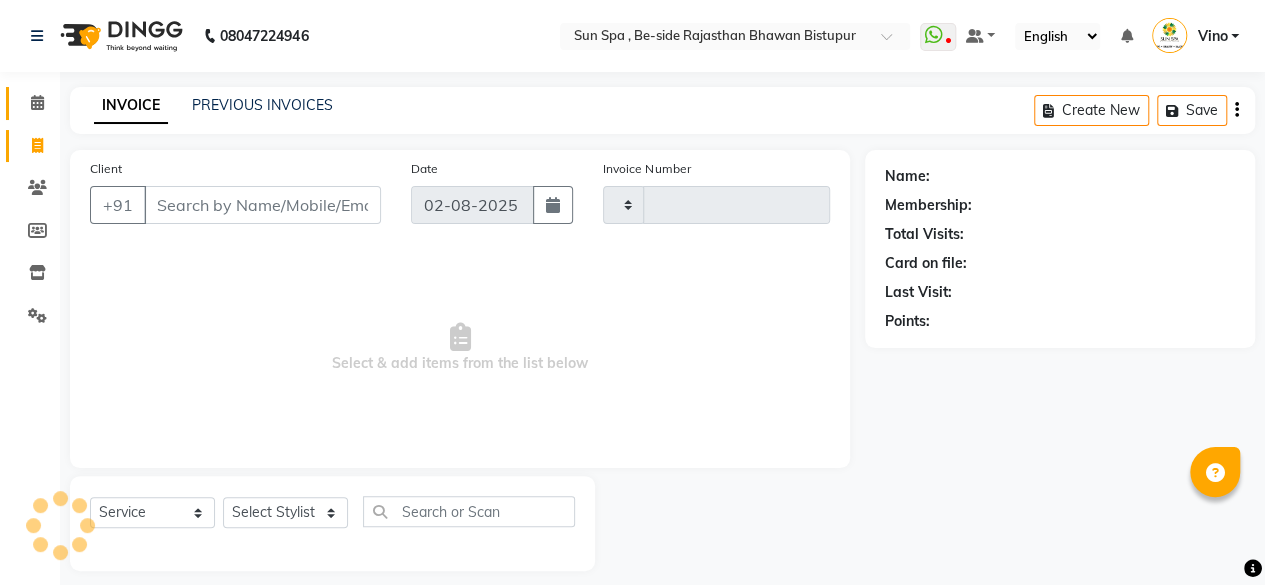type on "0924" 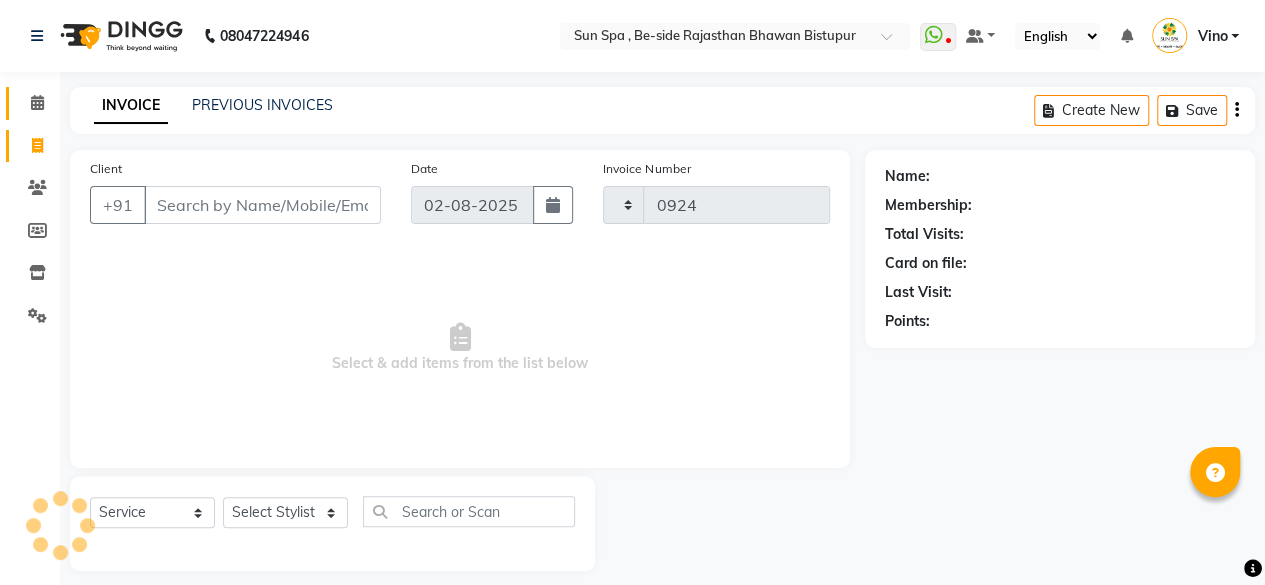 select on "5782" 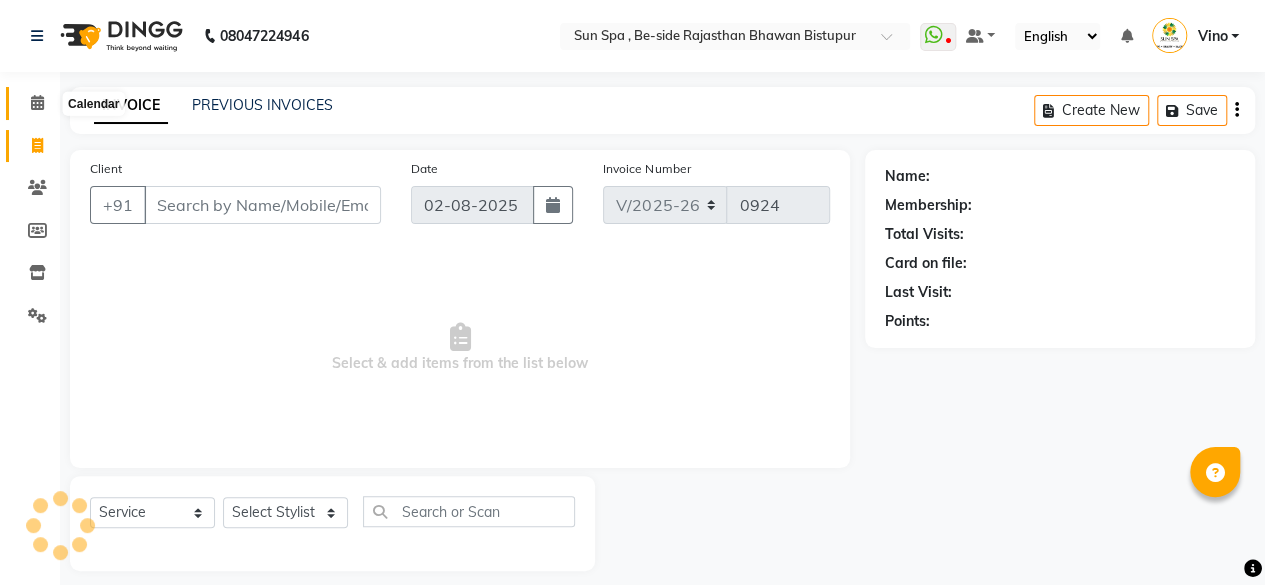 click 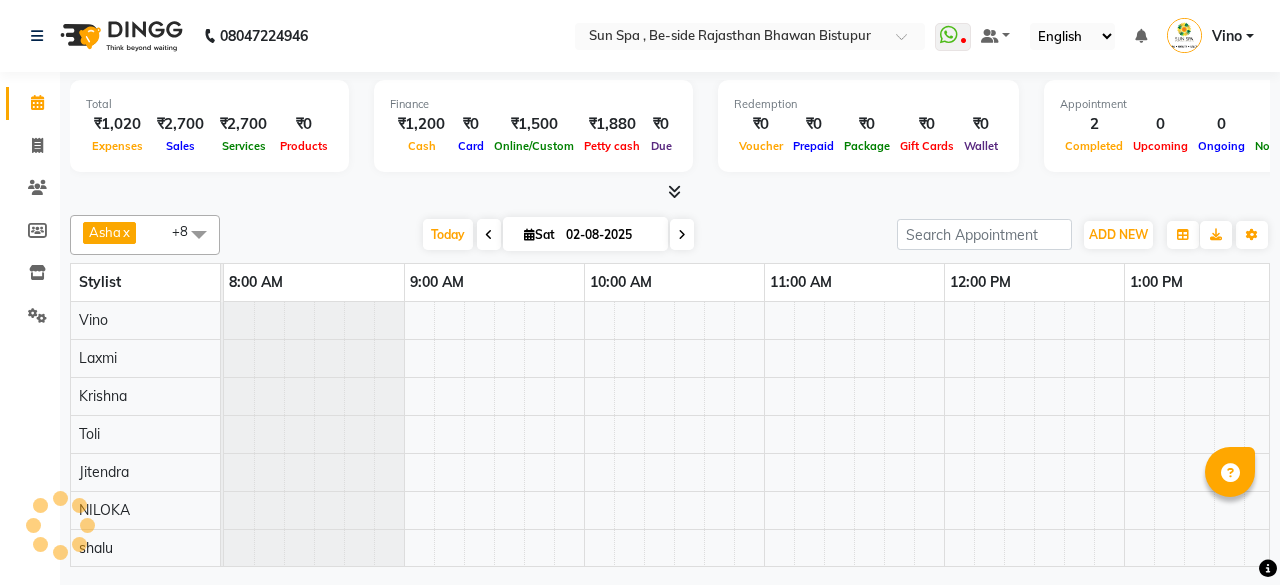 scroll, scrollTop: 0, scrollLeft: 0, axis: both 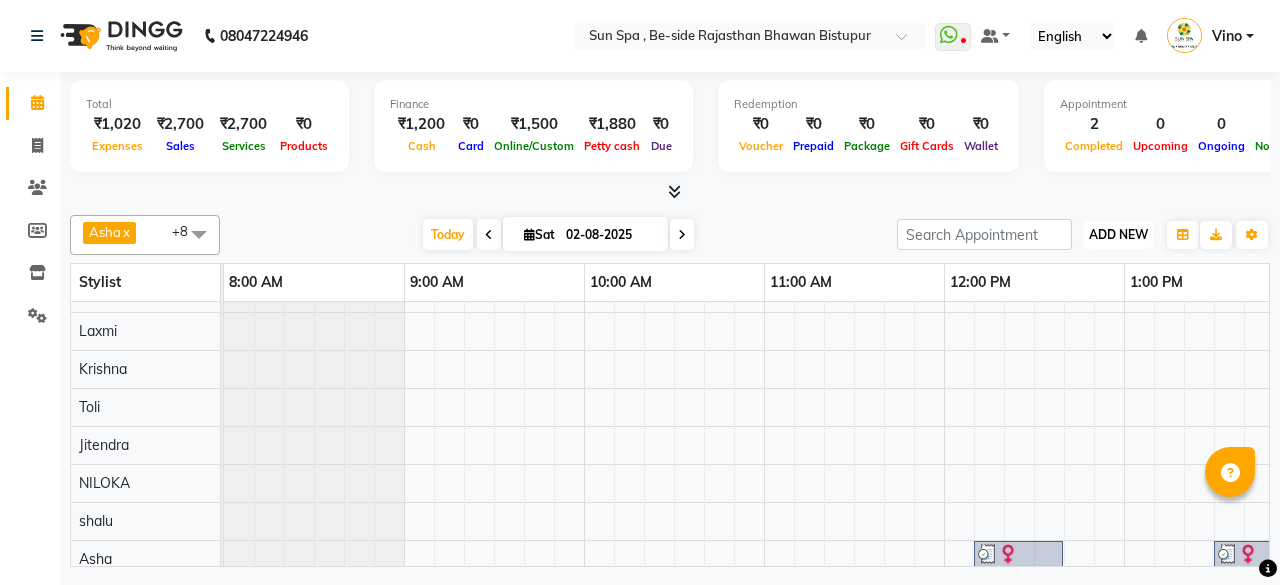 click on "ADD NEW" at bounding box center (1118, 234) 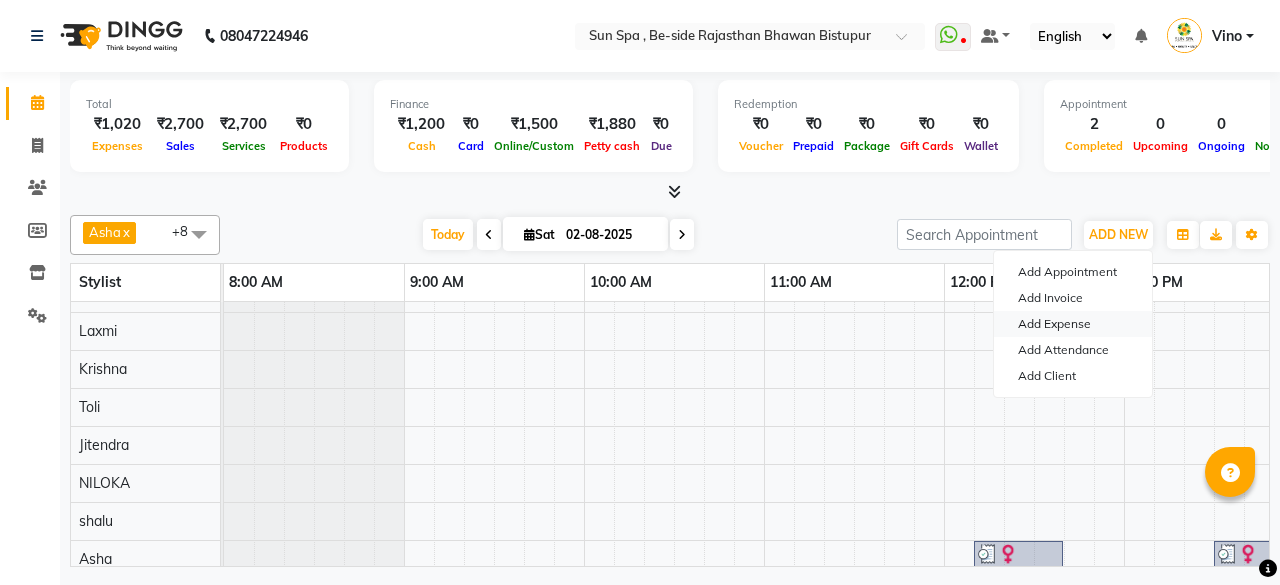 click on "Add Expense" at bounding box center (1073, 324) 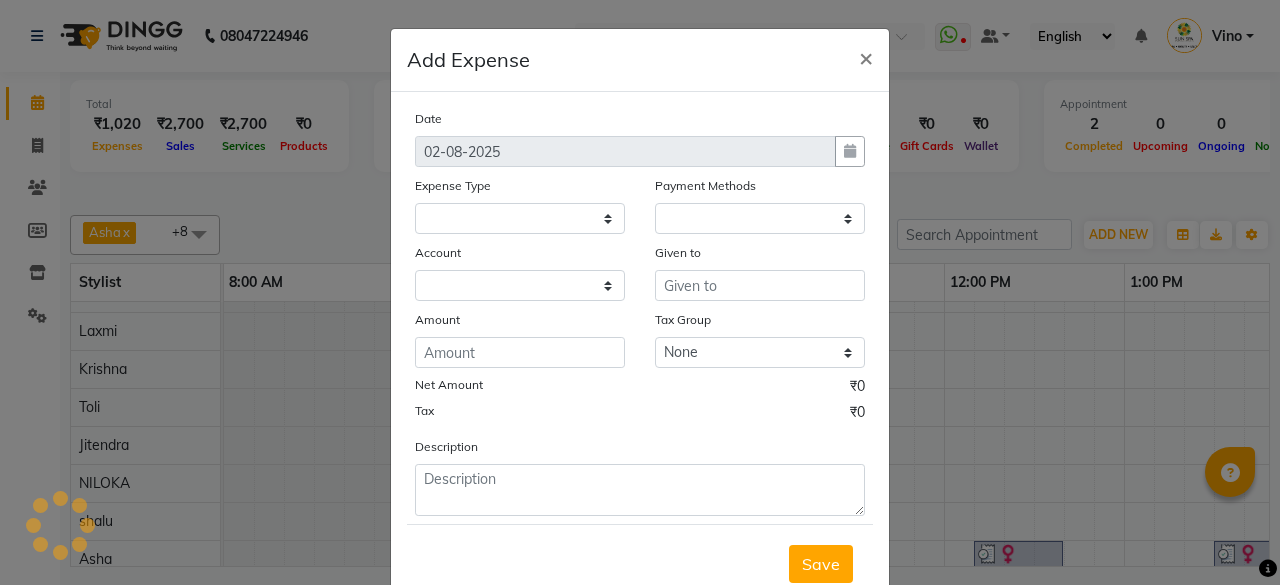 select 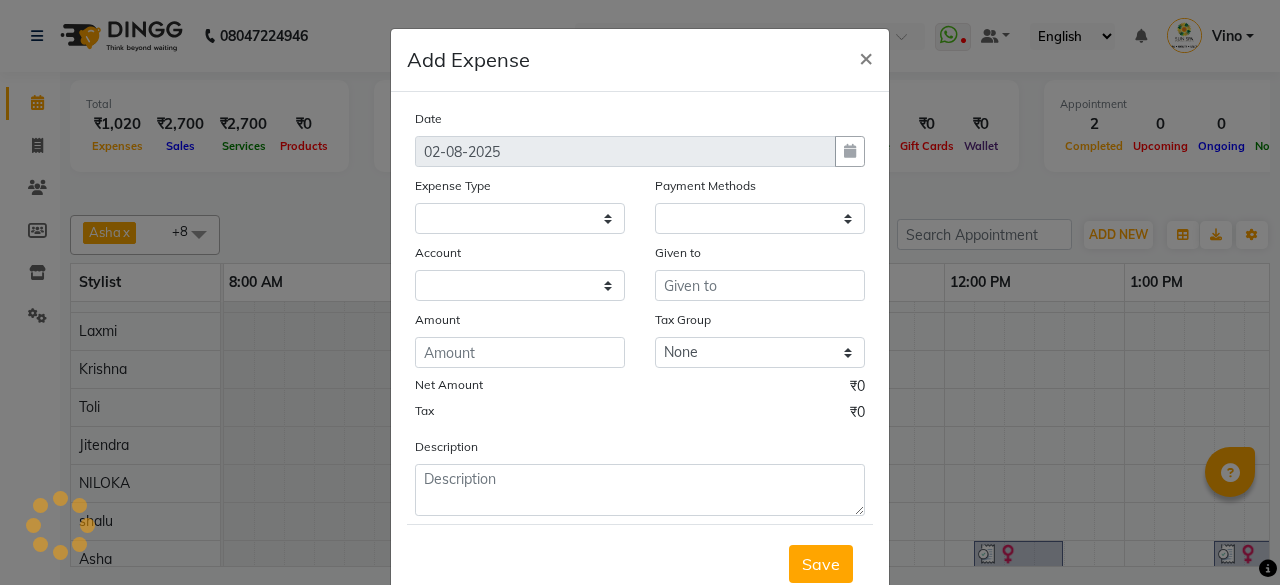select on "1" 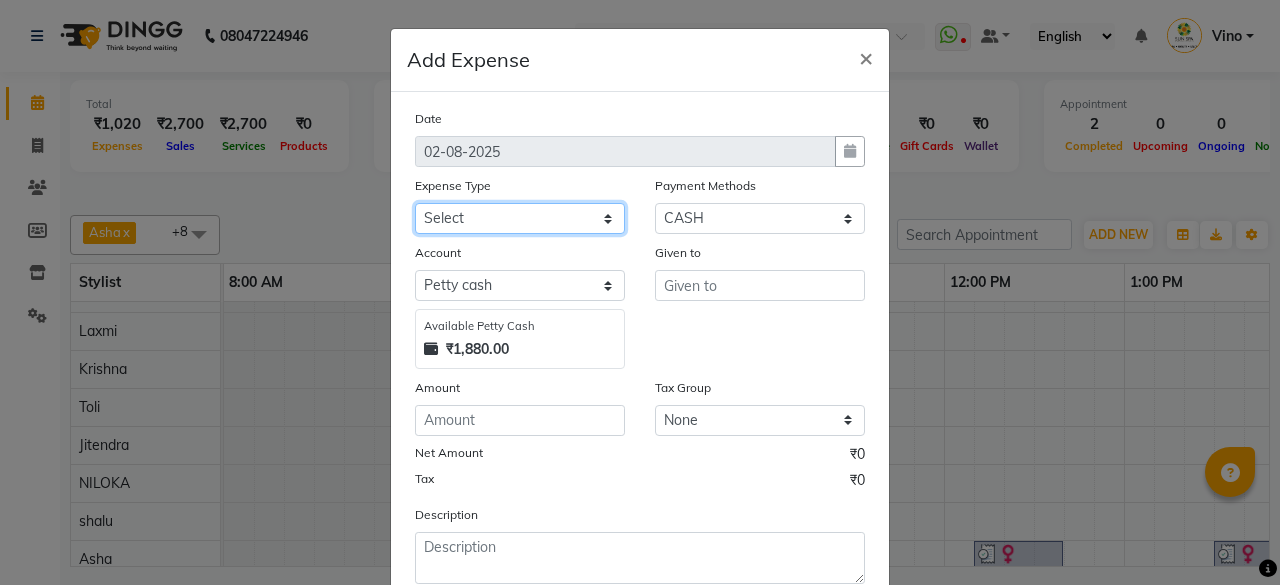 click on "Select Advance Salary Bank charges Car maintenance Cash transfer to bank Cash transfer to hub Client Snacks Events Expance Fuel Incentive JUSTDAIL Loan Repayment Maintenance Marketing Miscellaneous [FIRST] [LAST] Other Pantry Product Room Rent staff Salary Shop Rent Staff Snacks Tax Tea & Refreshment Utilities" 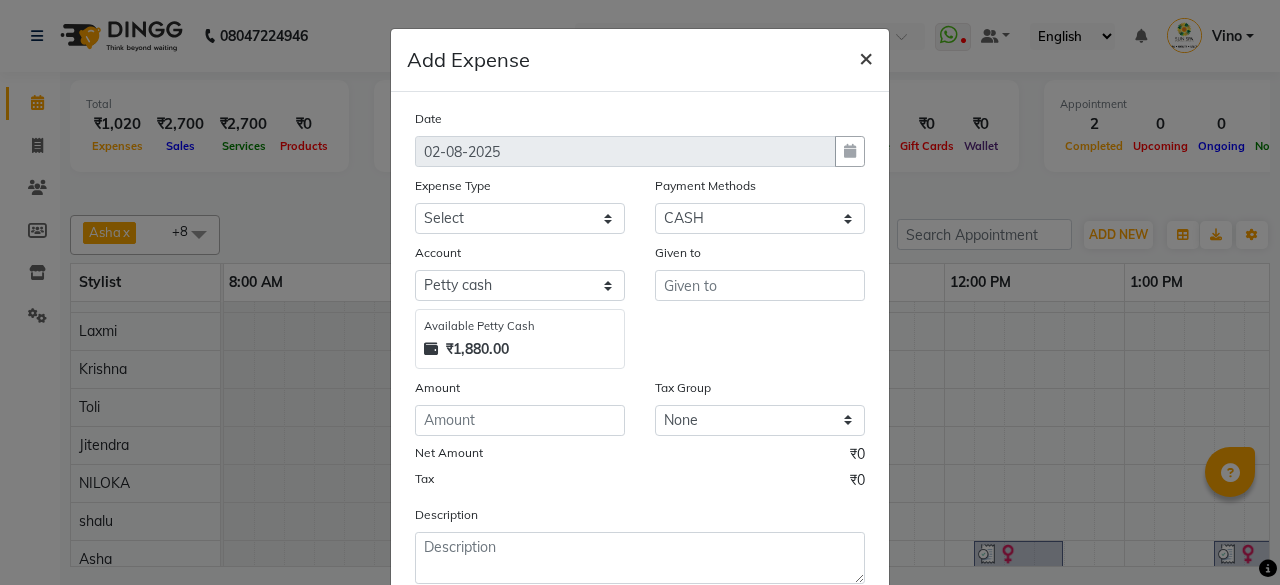 click on "×" 